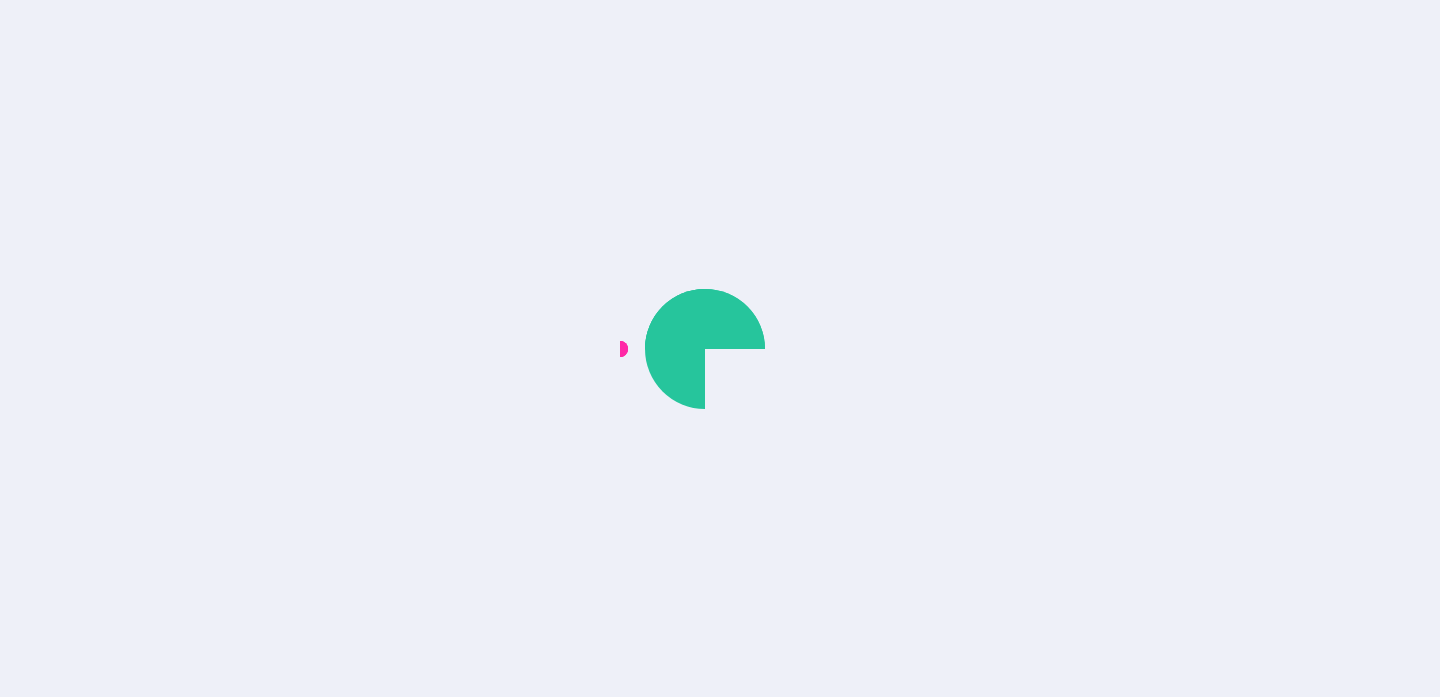 scroll, scrollTop: 0, scrollLeft: 0, axis: both 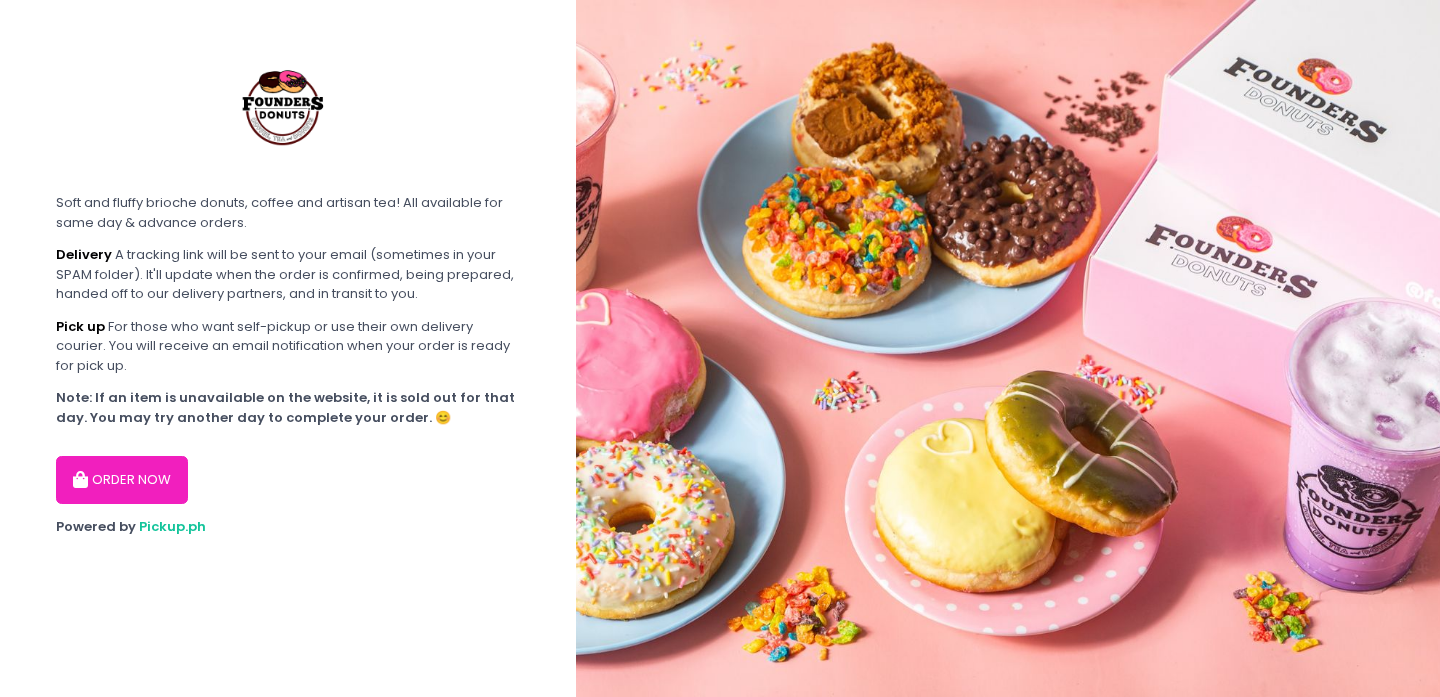 click on "ORDER NOW" at bounding box center [122, 480] 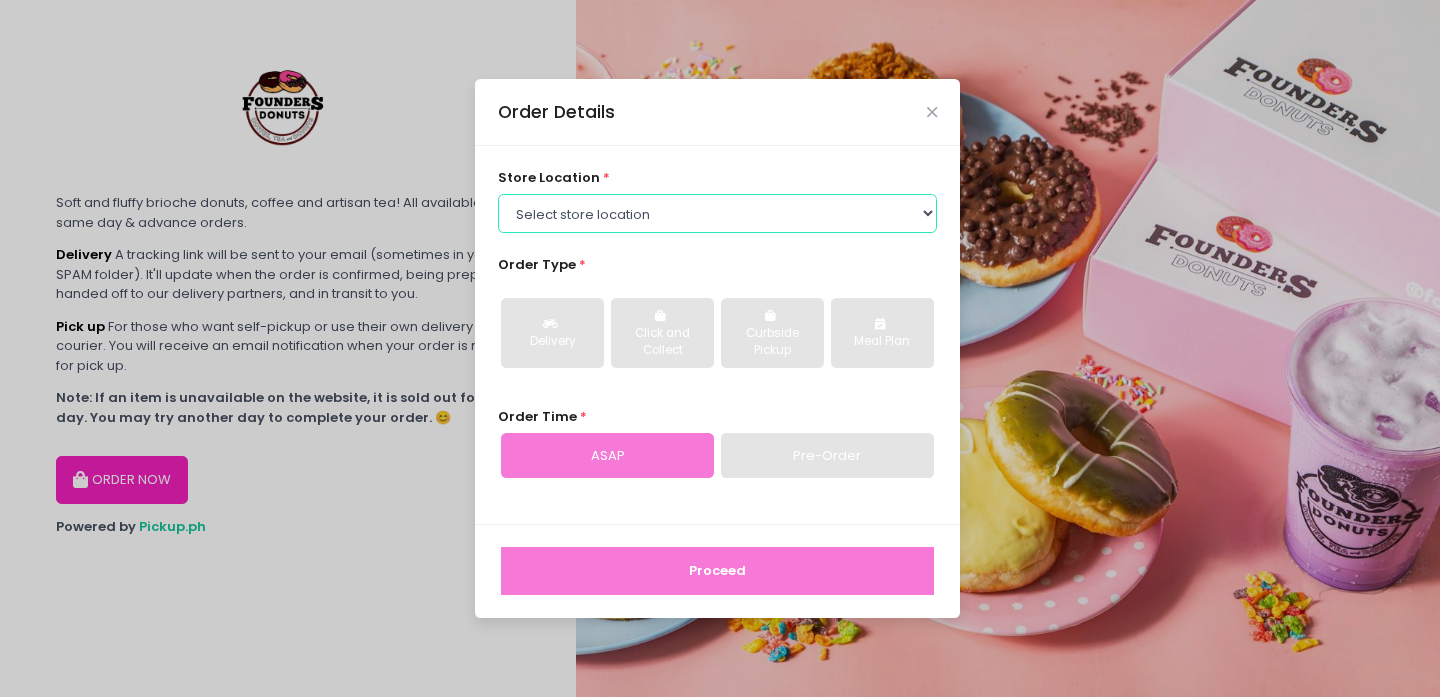 click on "Select store location Founders Donuts - Zobel Roxas [CITY]   Founders Donuts - SM Sucat  Founders Donuts - Bacoor, [CITY]  Founders Donuts - SM Bicutan  Founders Donuts - Annapolis, Greenhills  Founders Donuts - SM Mall of Asia" at bounding box center (718, 213) 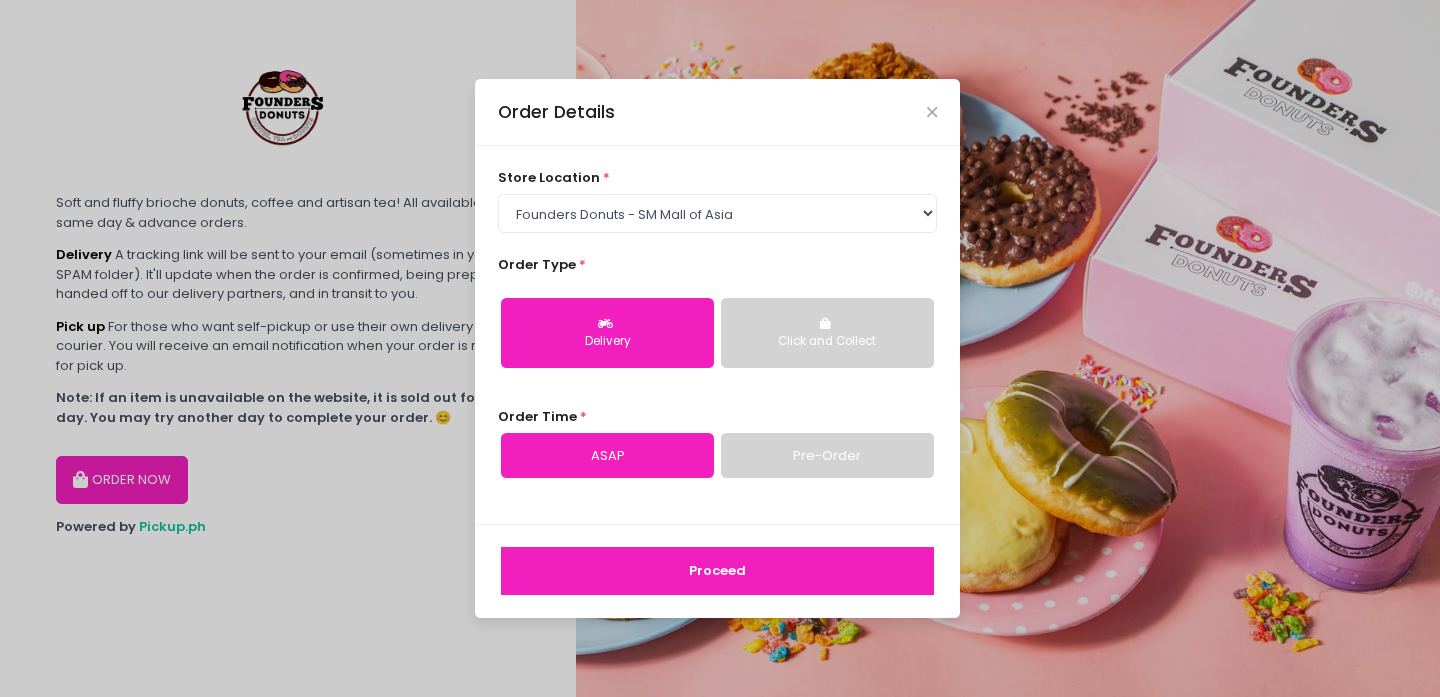drag, startPoint x: 637, startPoint y: 330, endPoint x: 645, endPoint y: 338, distance: 11.313708 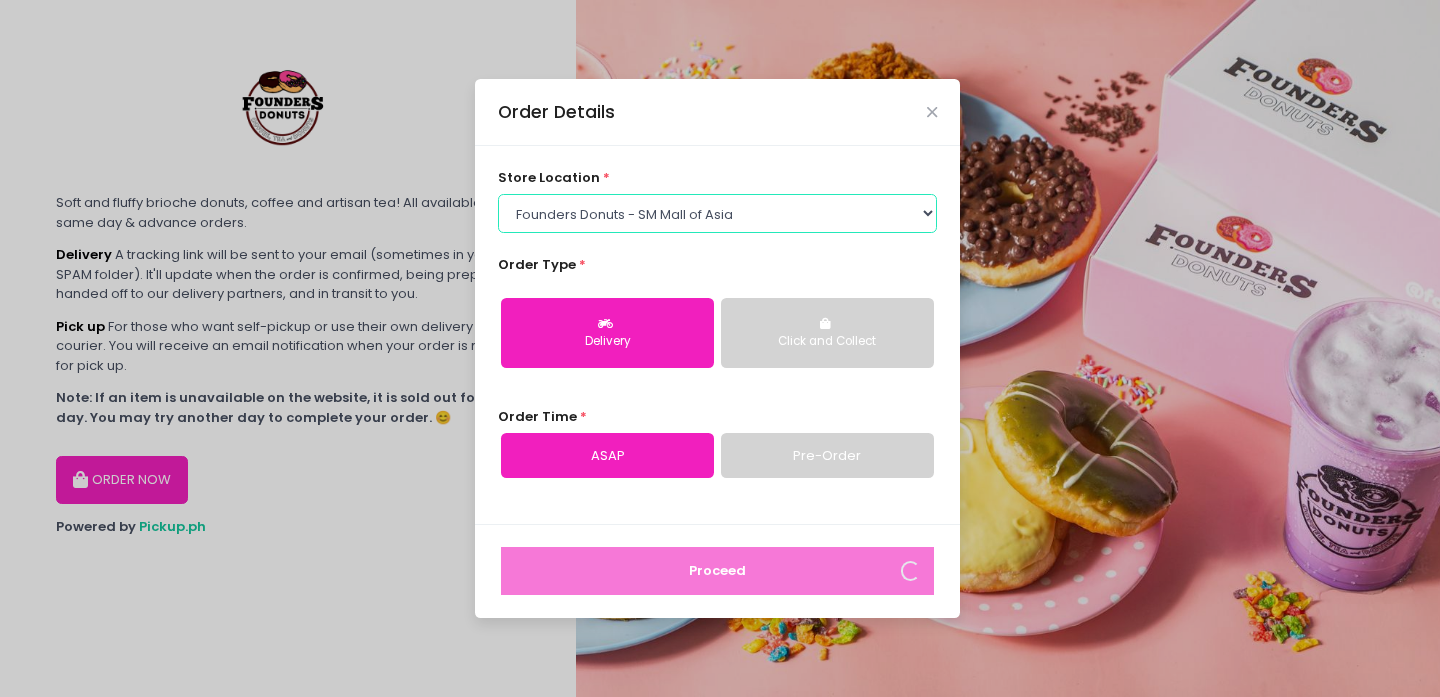 click on "Select store location Founders Donuts - Zobel Roxas Makati   Founders Donuts - SM Sucat  Founders Donuts - Bacoor, Cavite  Founders Donuts - SM Bicutan  Founders Donuts - Annapolis, Greenhills  Founders Donuts - SM Mall of Asia" at bounding box center (718, 213) 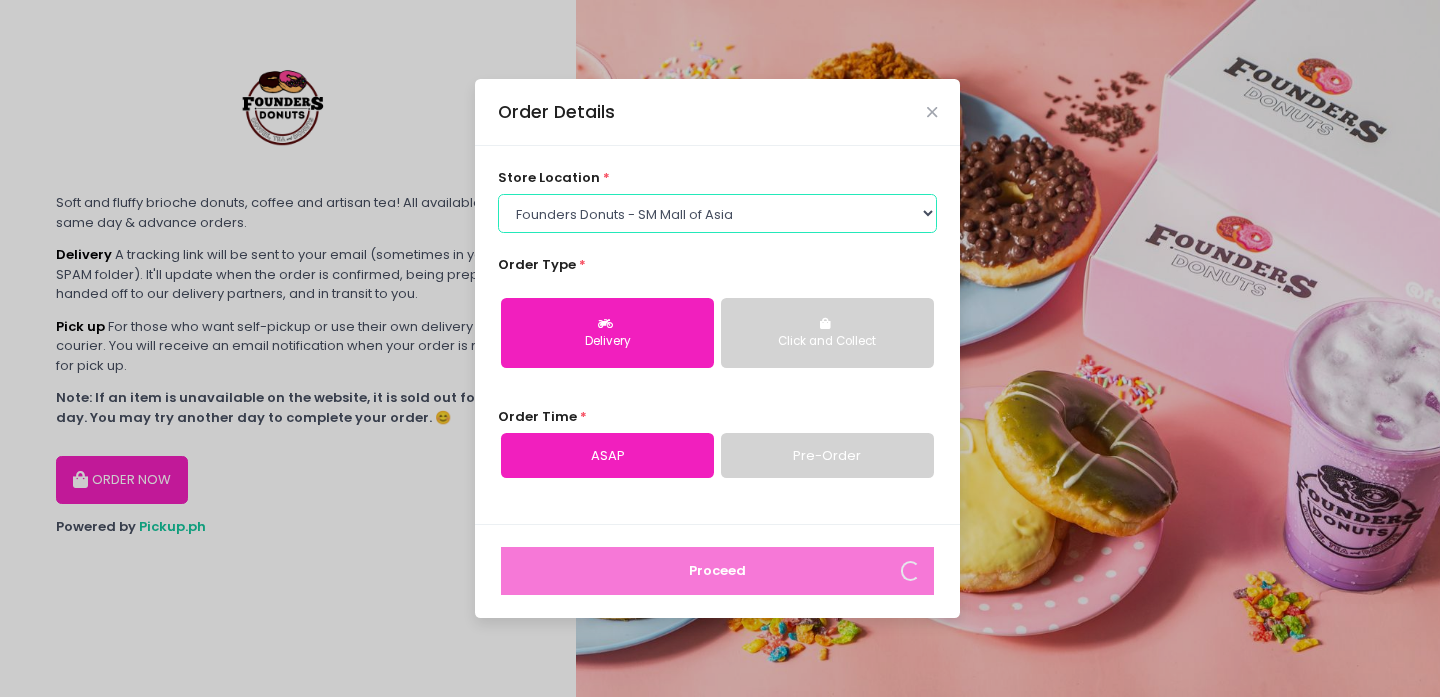 select on "61a2022e41b39c710272d16a" 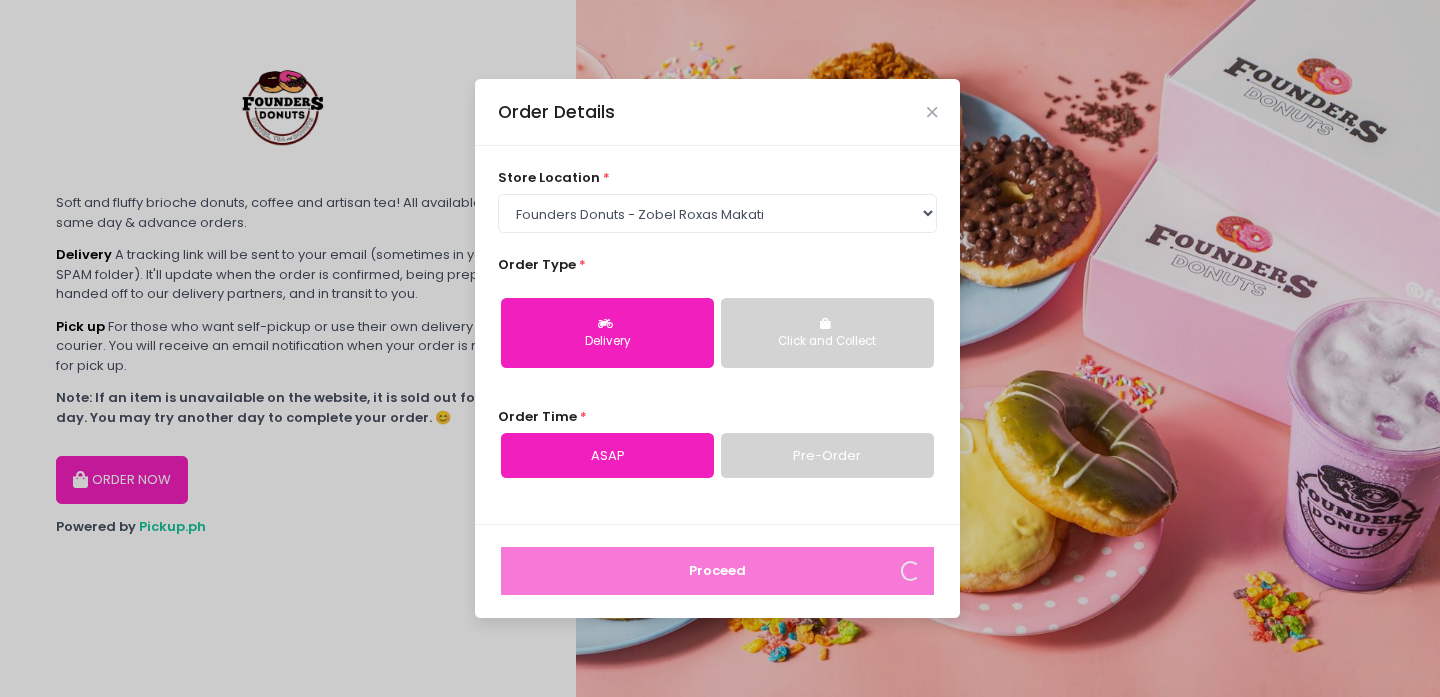 click on "Delivery" at bounding box center [607, 333] 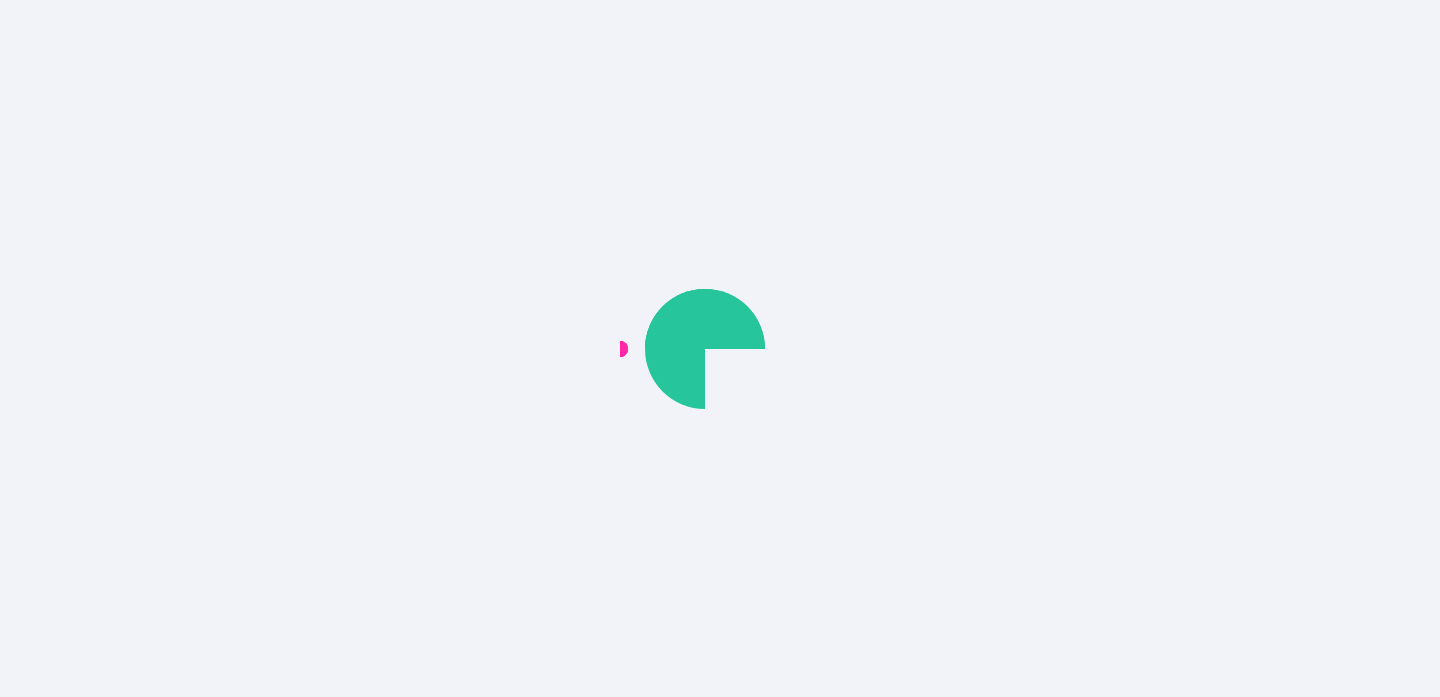 scroll, scrollTop: 0, scrollLeft: 0, axis: both 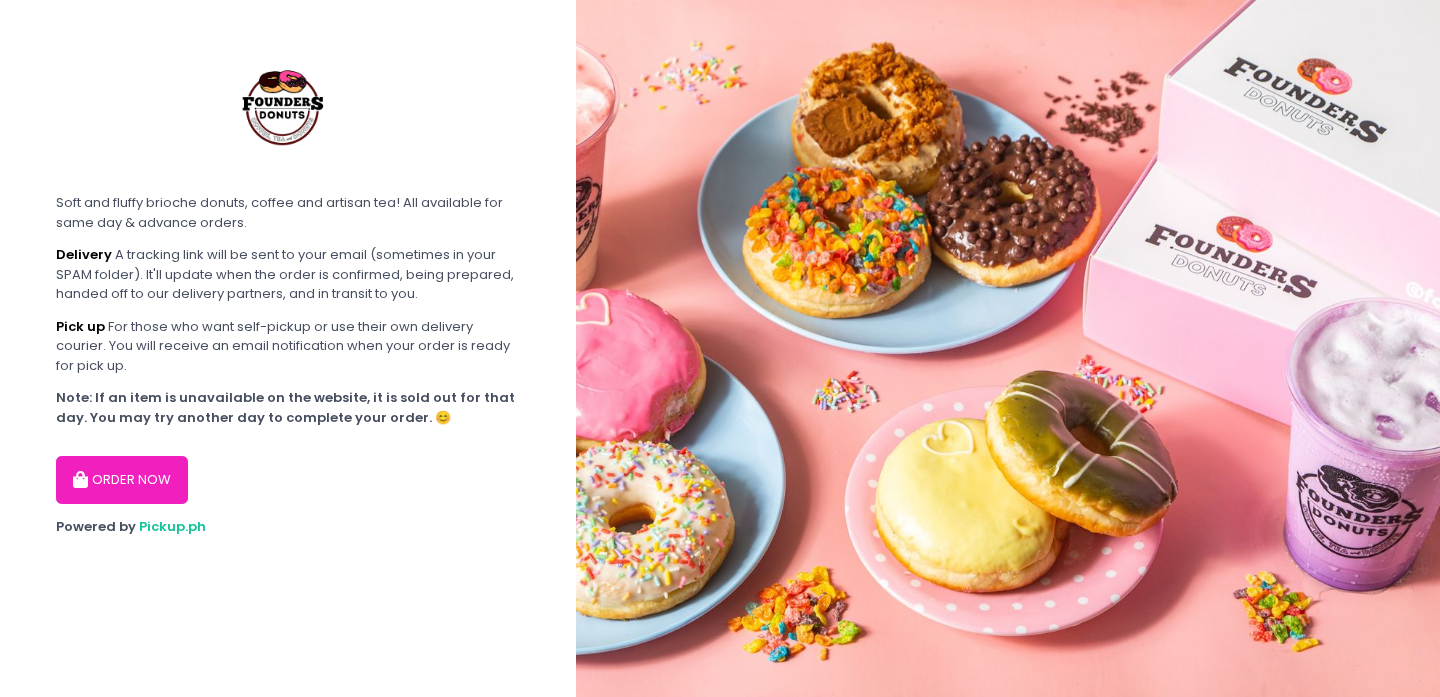 click on "ORDER NOW" at bounding box center (122, 480) 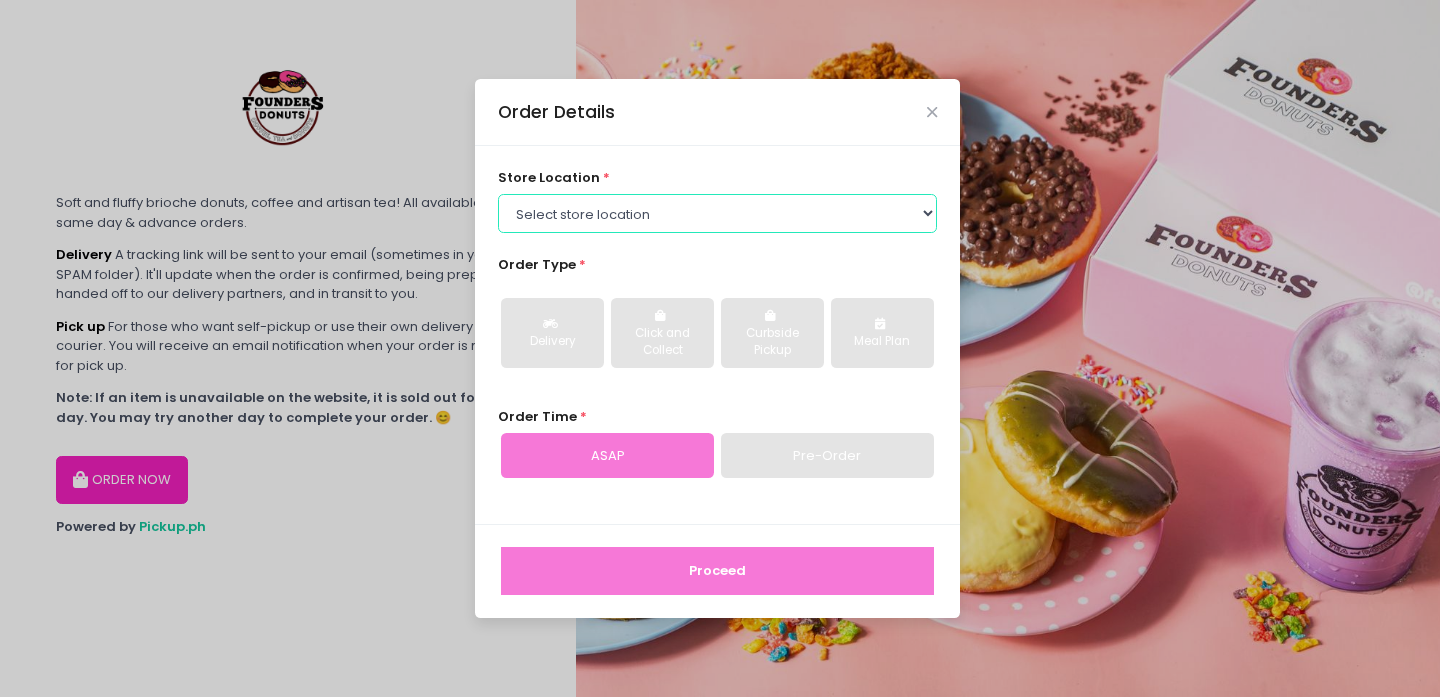 click on "Select store location Founders Donuts - Zobel Roxas [CITY]   Founders Donuts - SM Sucat  Founders Donuts - Bacoor, [CITY]  Founders Donuts - SM Bicutan  Founders Donuts - Annapolis, Greenhills  Founders Donuts - SM Mall of Asia" at bounding box center [718, 213] 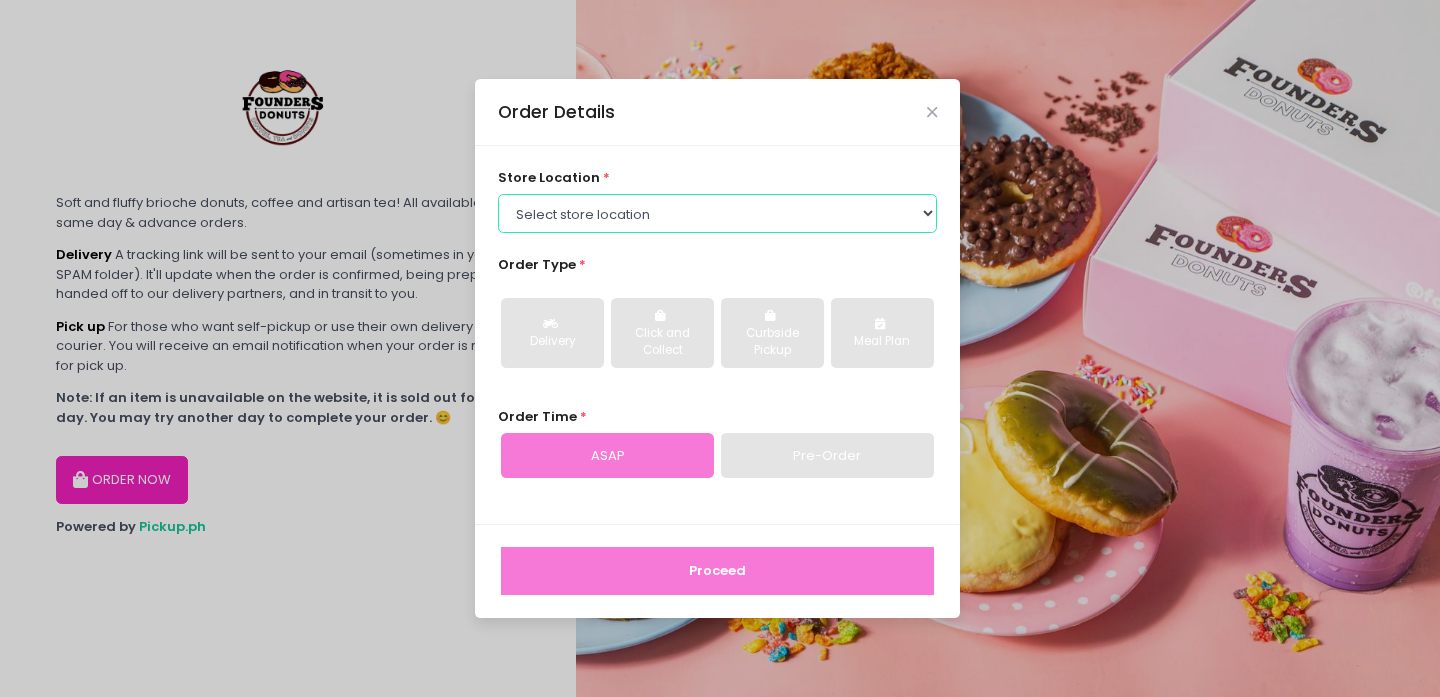select on "61a2022e41b39c710272d16a" 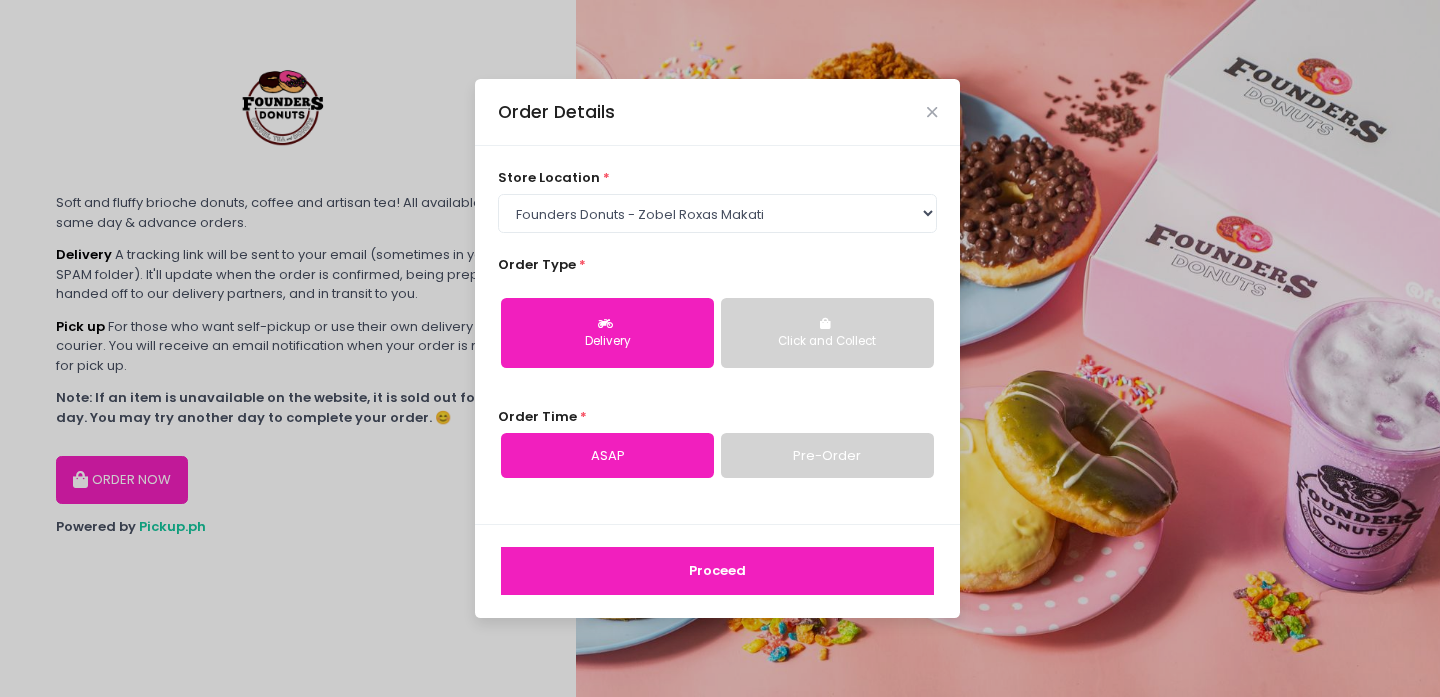 click on "Delivery" at bounding box center [607, 333] 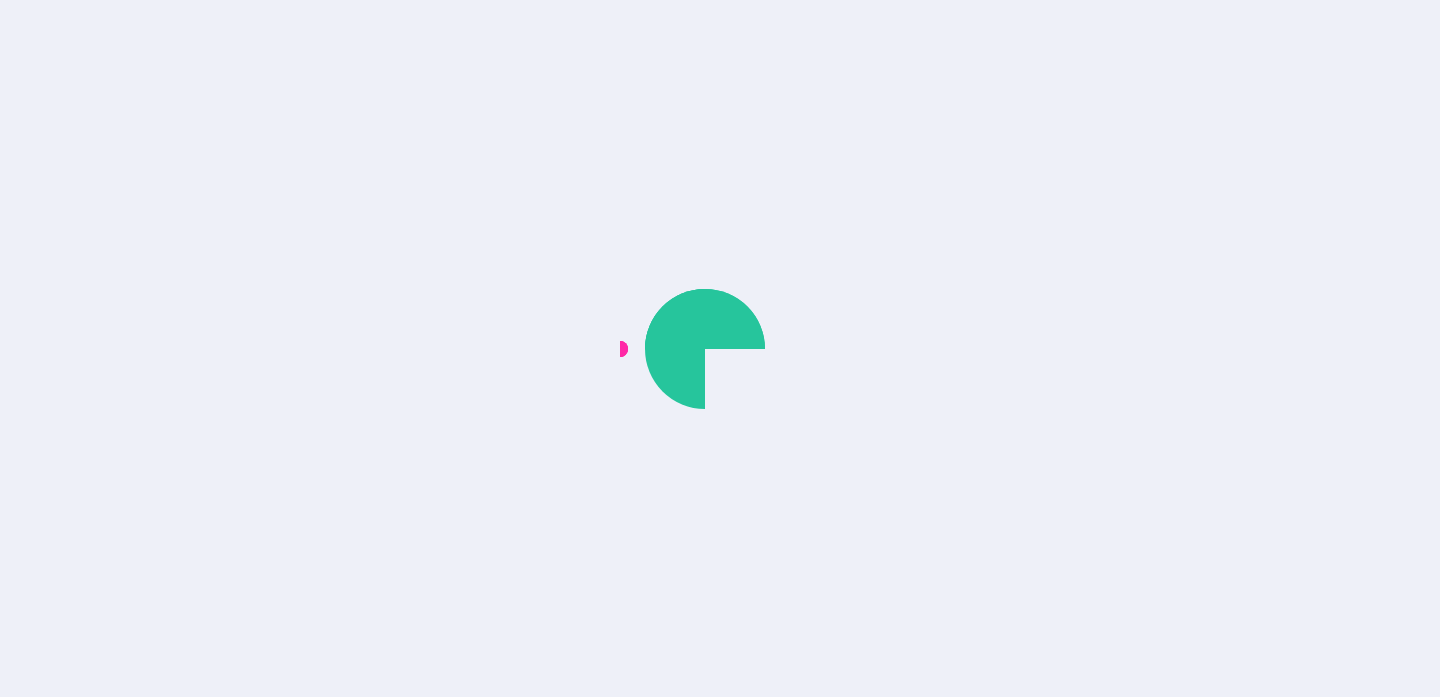 scroll, scrollTop: 0, scrollLeft: 0, axis: both 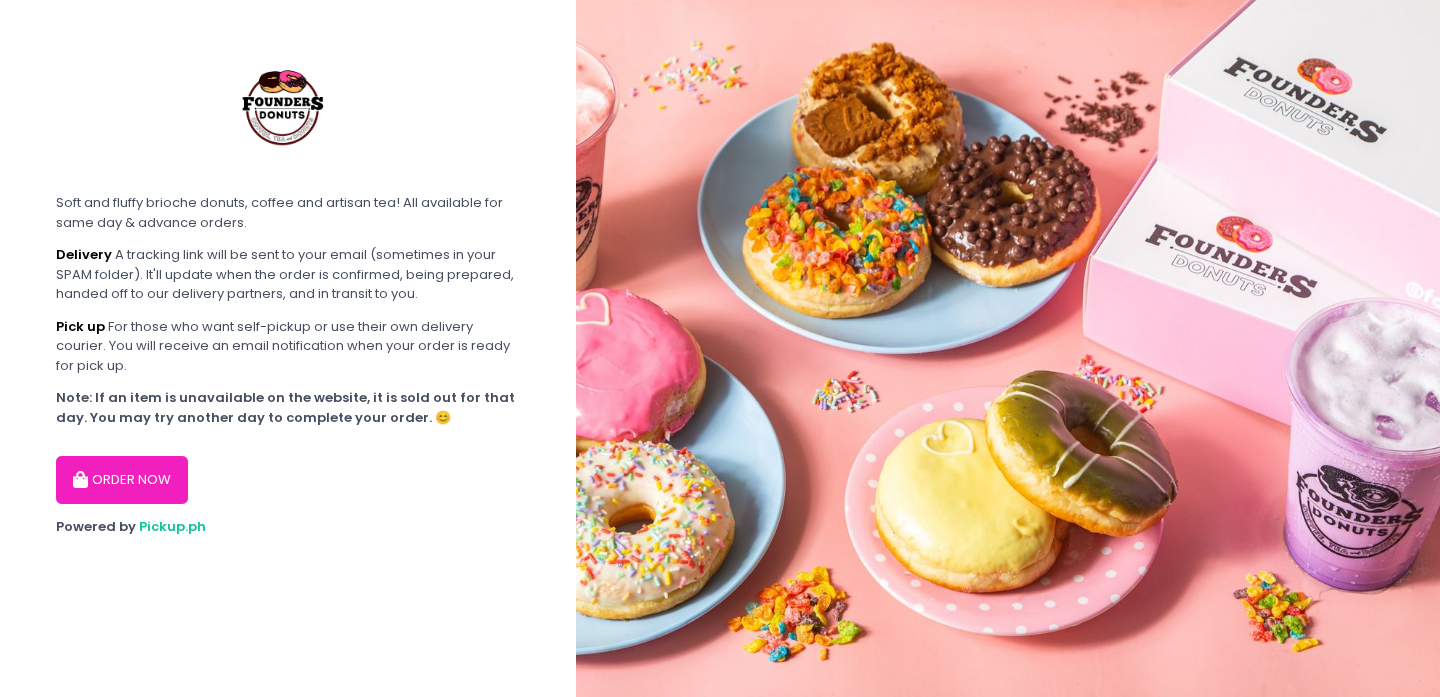 click on "ORDER NOW" at bounding box center [122, 480] 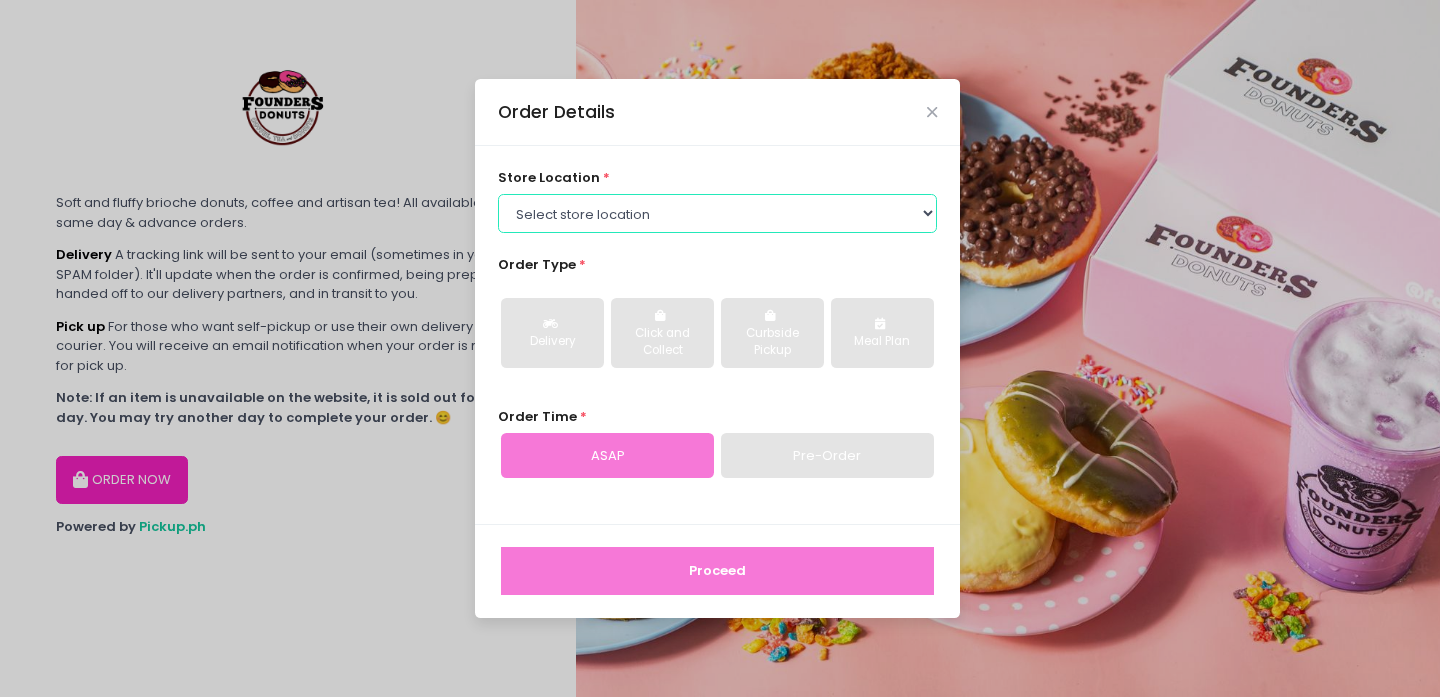 click on "Select store location Founders Donuts - Zobel Roxas [CITY]   Founders Donuts - SM Sucat  Founders Donuts - Bacoor, [CITY]  Founders Donuts - SM Bicutan  Founders Donuts - Annapolis, Greenhills  Founders Donuts - SM Mall of Asia" at bounding box center (718, 213) 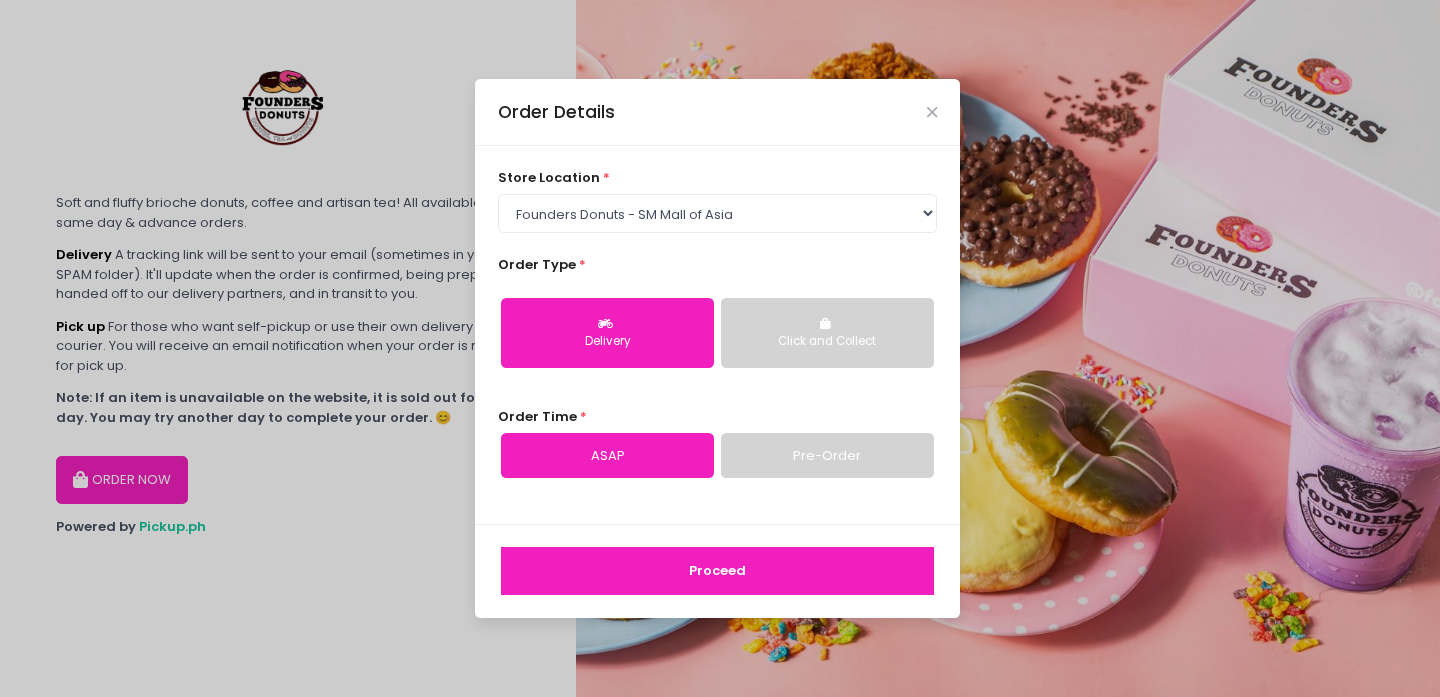 click on "Proceed" at bounding box center [717, 571] 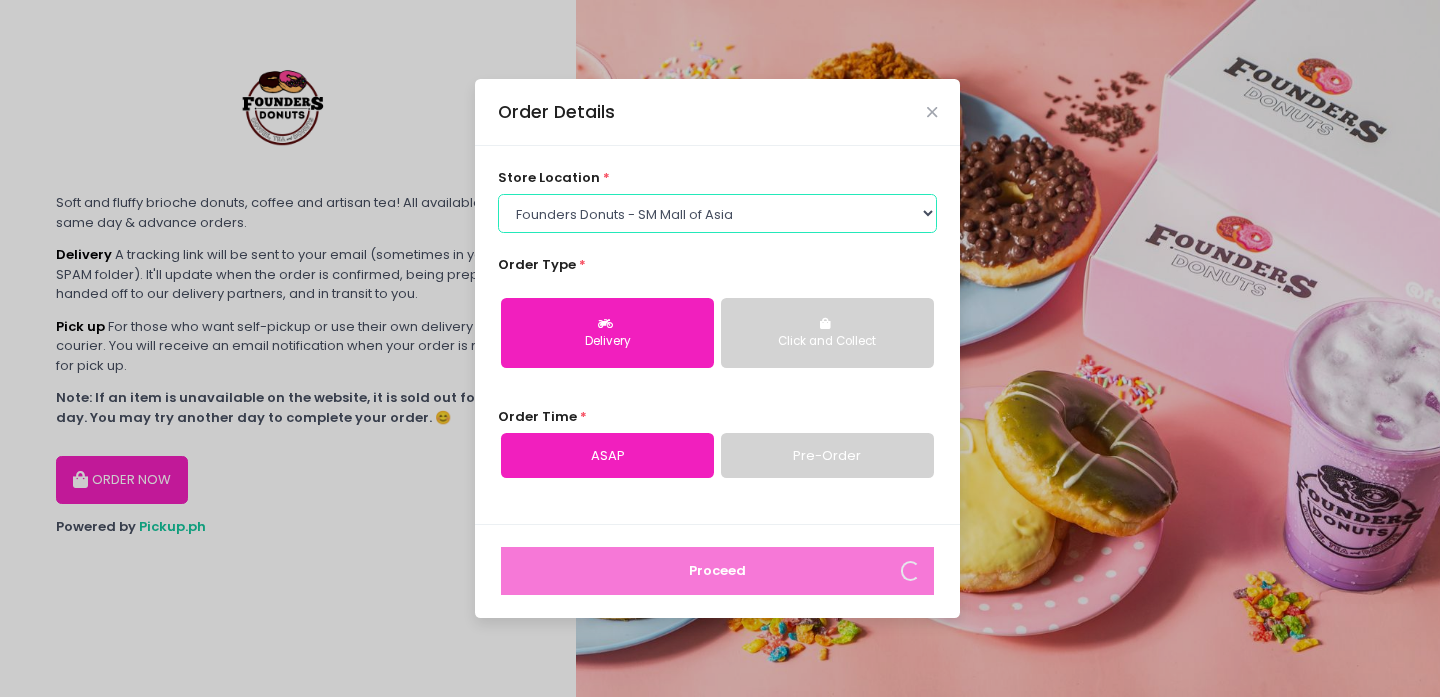 click on "Select store location Founders Donuts - Zobel Roxas [CITY]   Founders Donuts - SM Sucat  Founders Donuts - Bacoor, [CITY]  Founders Donuts - SM Bicutan  Founders Donuts - Annapolis, Greenhills  Founders Donuts - SM Mall of Asia" at bounding box center [718, 213] 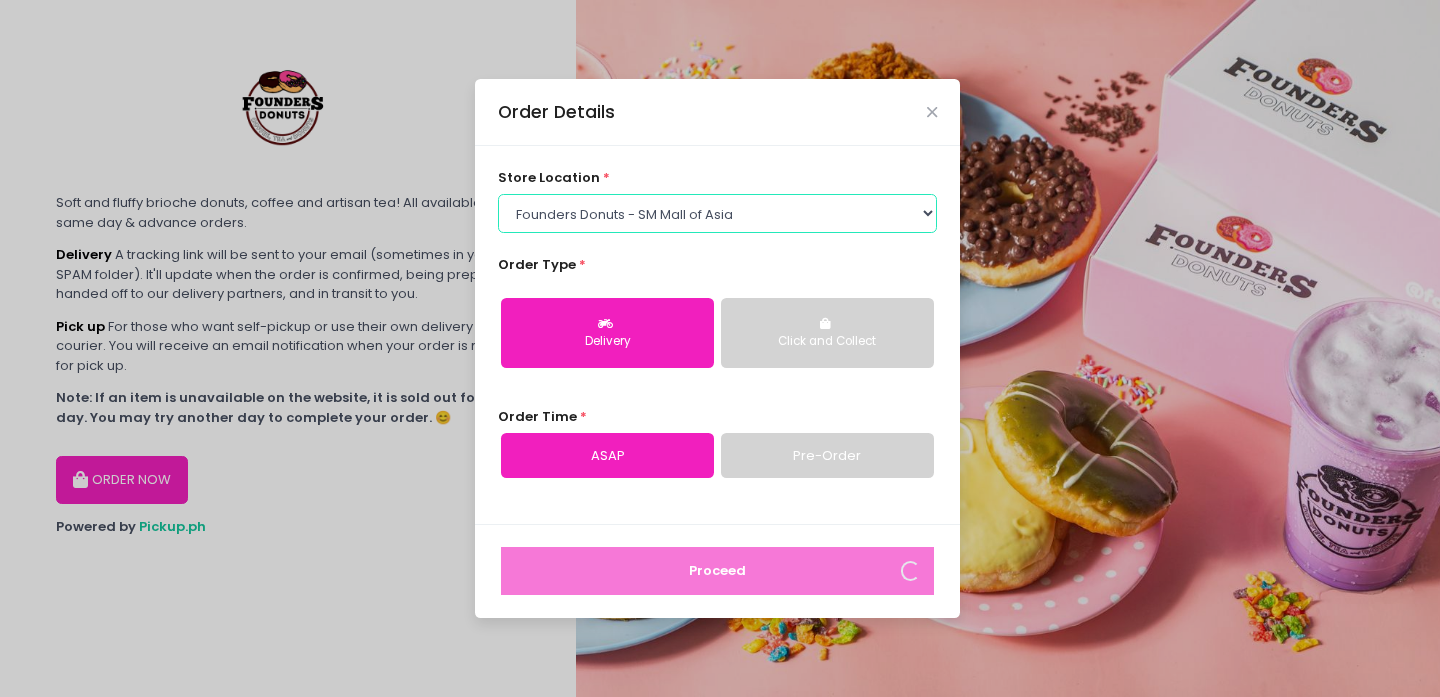 select on "61a2022e41b39c710272d16a" 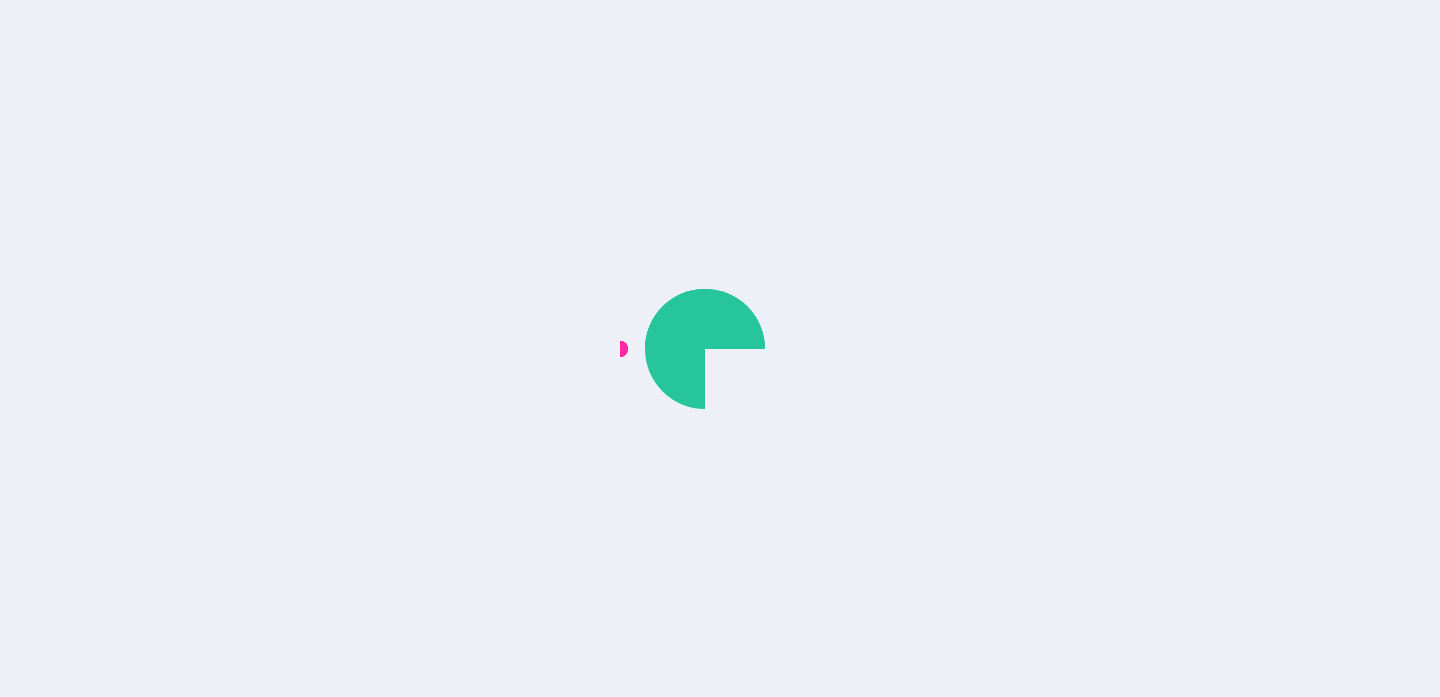 scroll, scrollTop: 0, scrollLeft: 0, axis: both 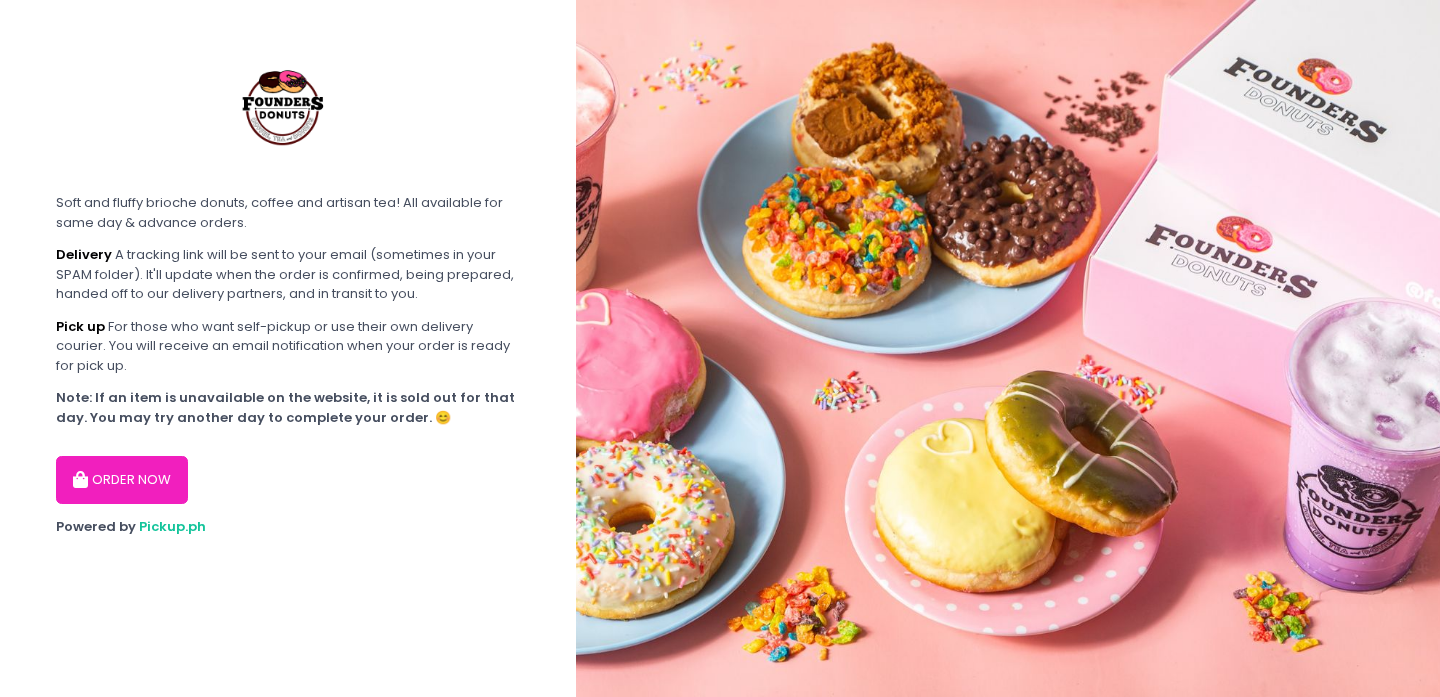 click on "ORDER NOW" at bounding box center (122, 480) 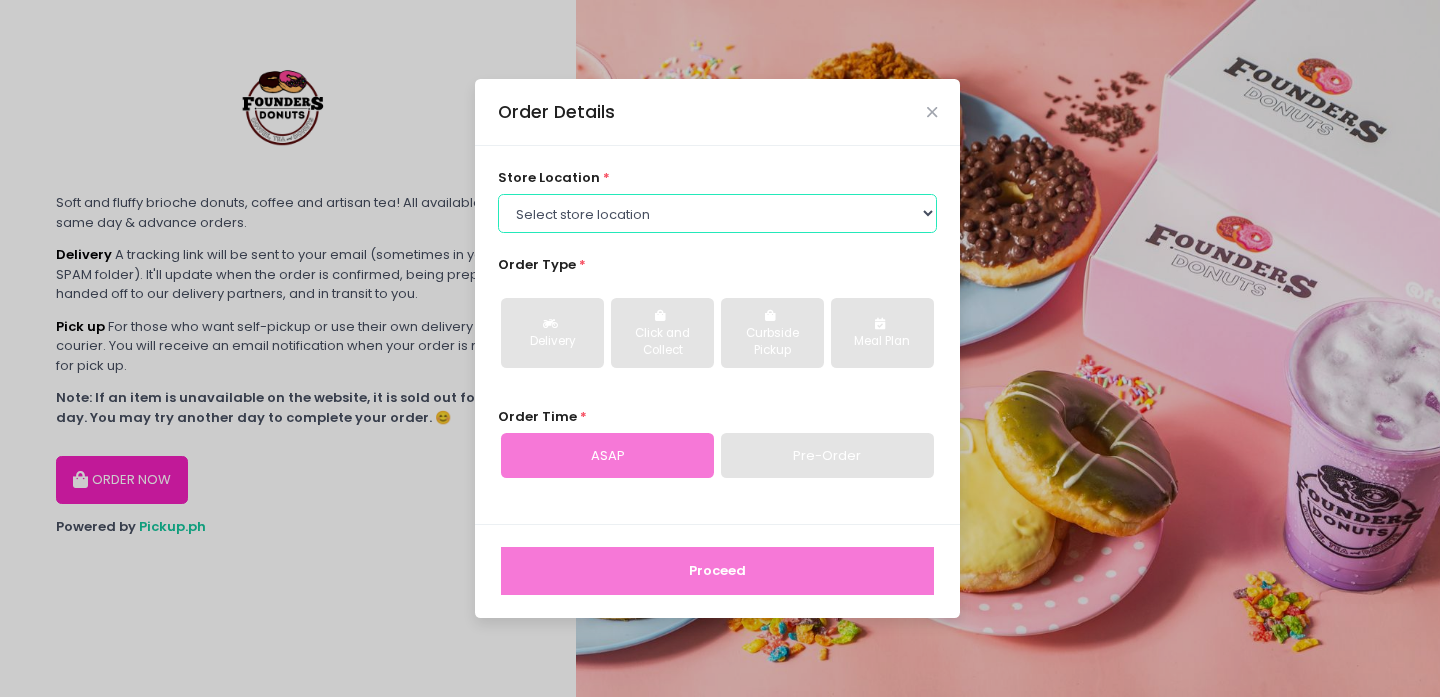 click on "Select store location Founders Donuts - Zobel Roxas Makati   Founders Donuts - SM Sucat  Founders Donuts - Bacoor, Cavite  Founders Donuts - SM Bicutan  Founders Donuts - Annapolis, Greenhills  Founders Donuts - SM Mall of Asia" at bounding box center [718, 213] 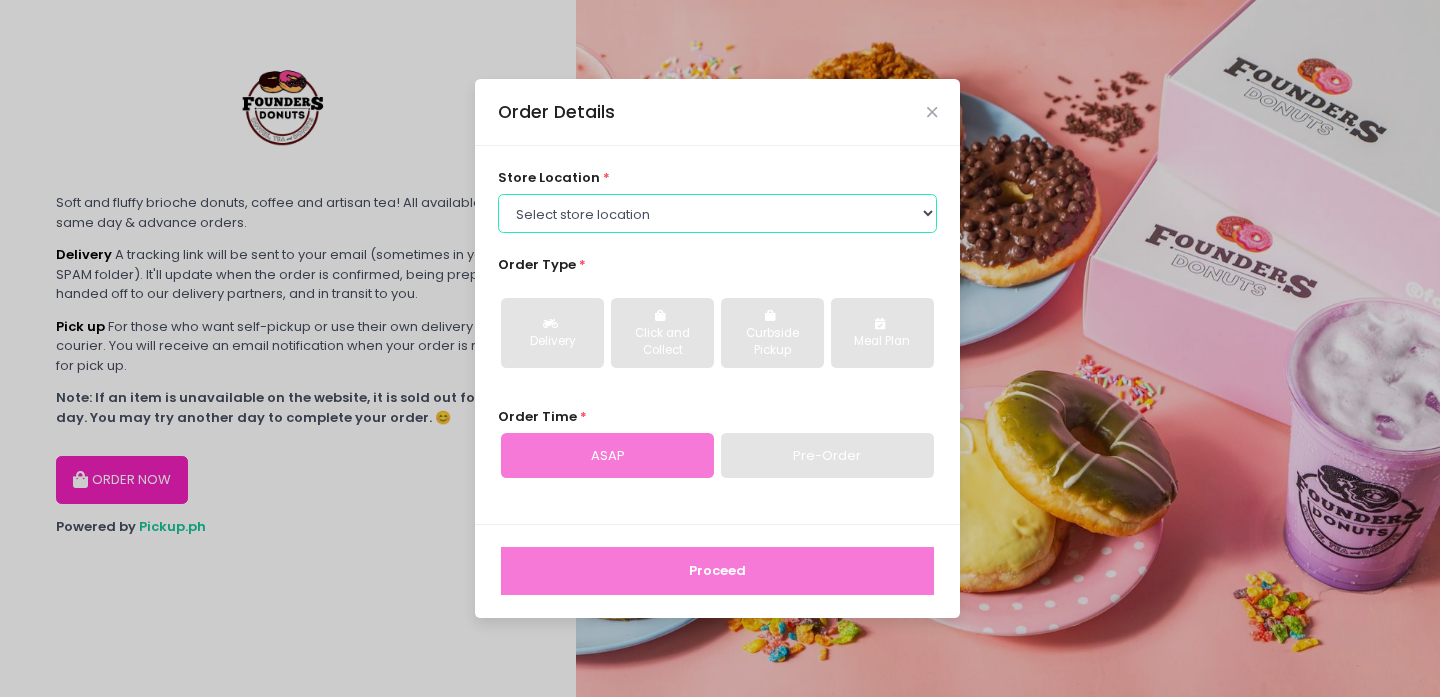 select on "682354787f461c106b98239d" 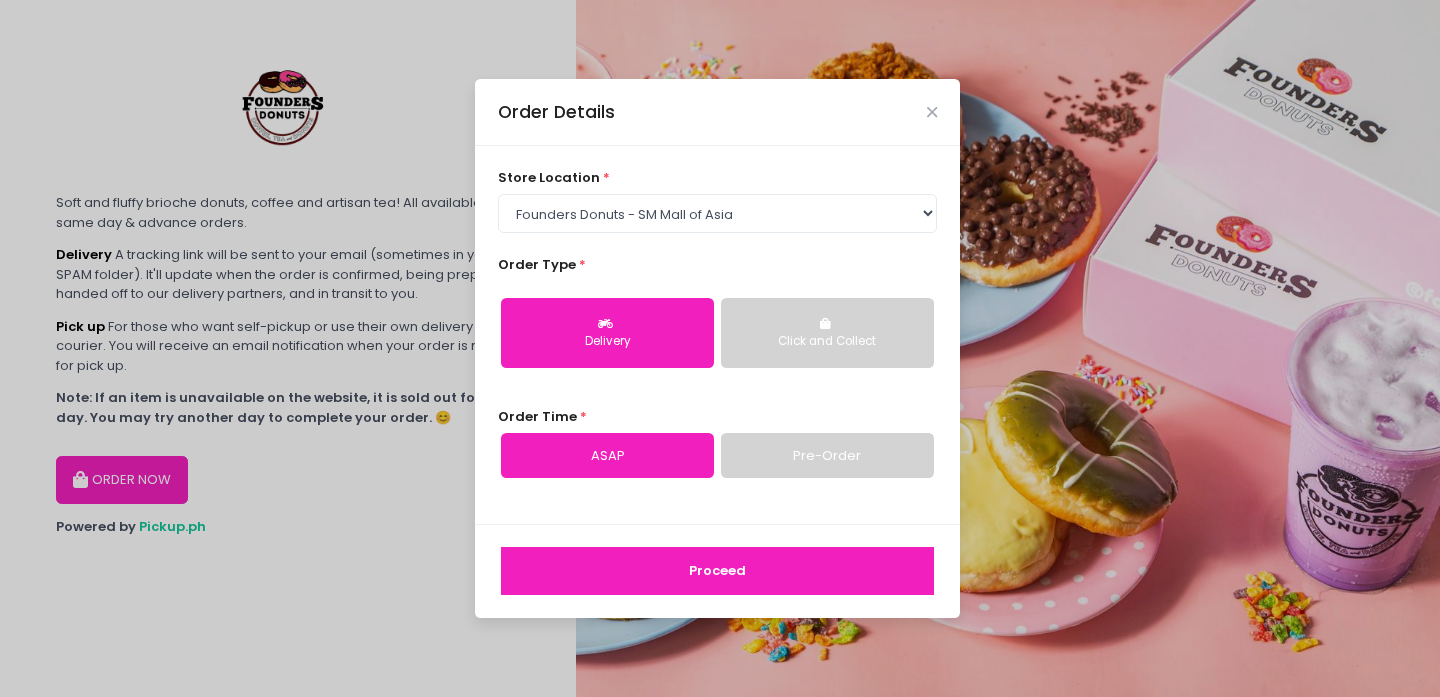 click on "Delivery" at bounding box center [607, 342] 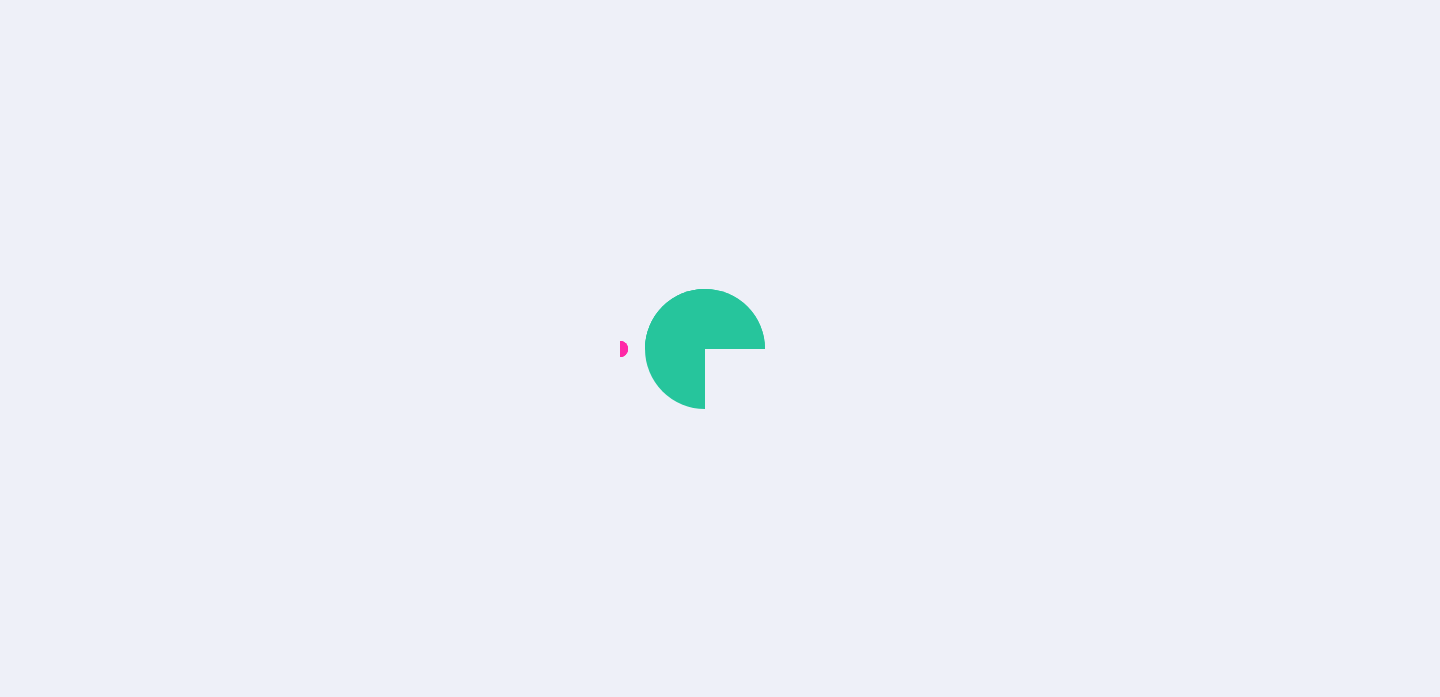 scroll, scrollTop: 0, scrollLeft: 0, axis: both 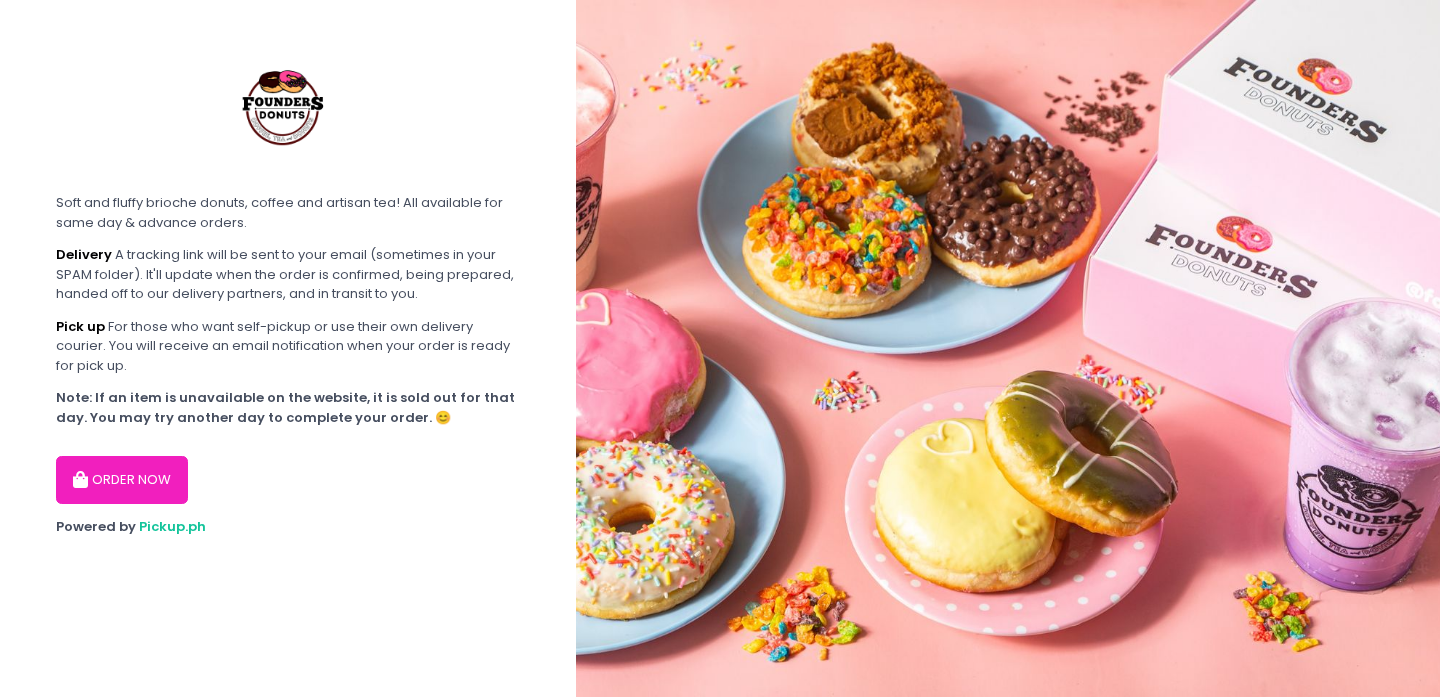 click on "ORDER NOW" at bounding box center [122, 480] 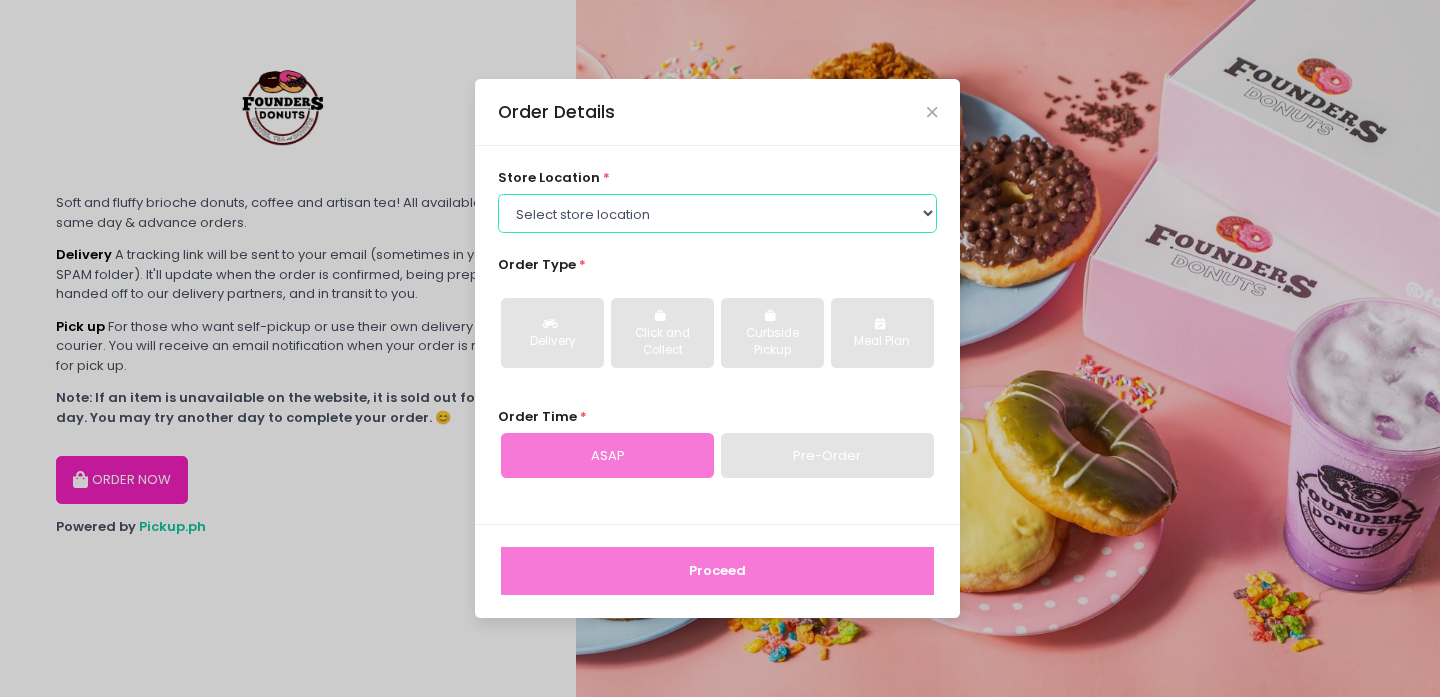 click on "Select store location Founders Donuts - Zobel Roxas Makati   Founders Donuts - SM Sucat  Founders Donuts - Bacoor, Cavite  Founders Donuts - SM Bicutan  Founders Donuts - Annapolis, Greenhills  Founders Donuts - SM Mall of Asia" at bounding box center [718, 213] 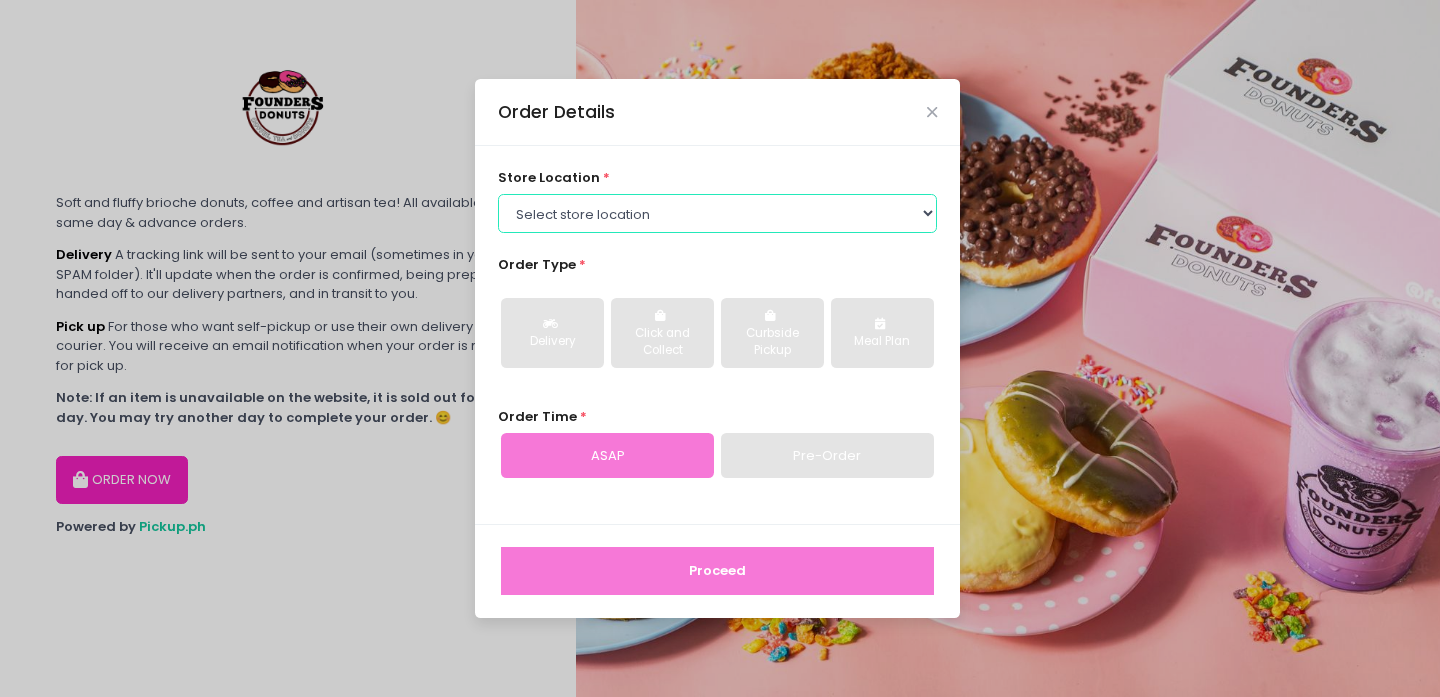 select on "61a2022e41b39c710272d16a" 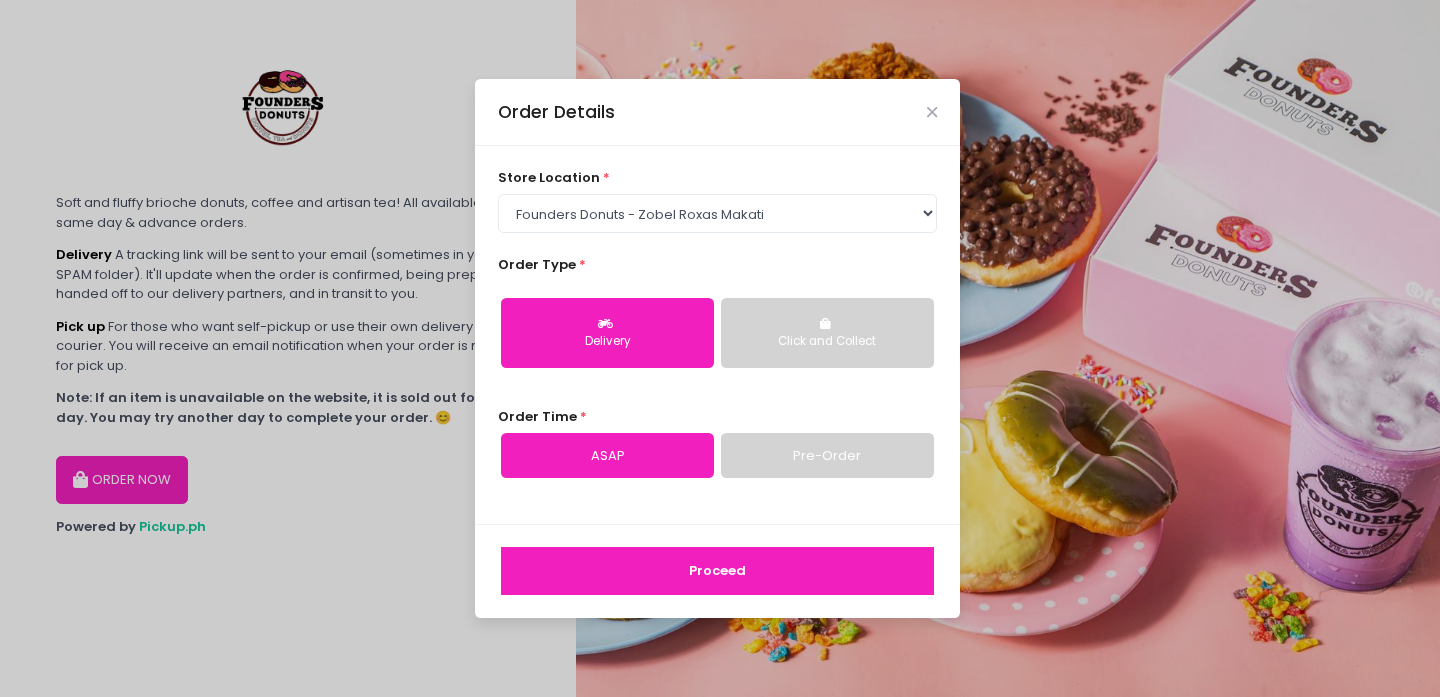 click on "Delivery" at bounding box center (607, 333) 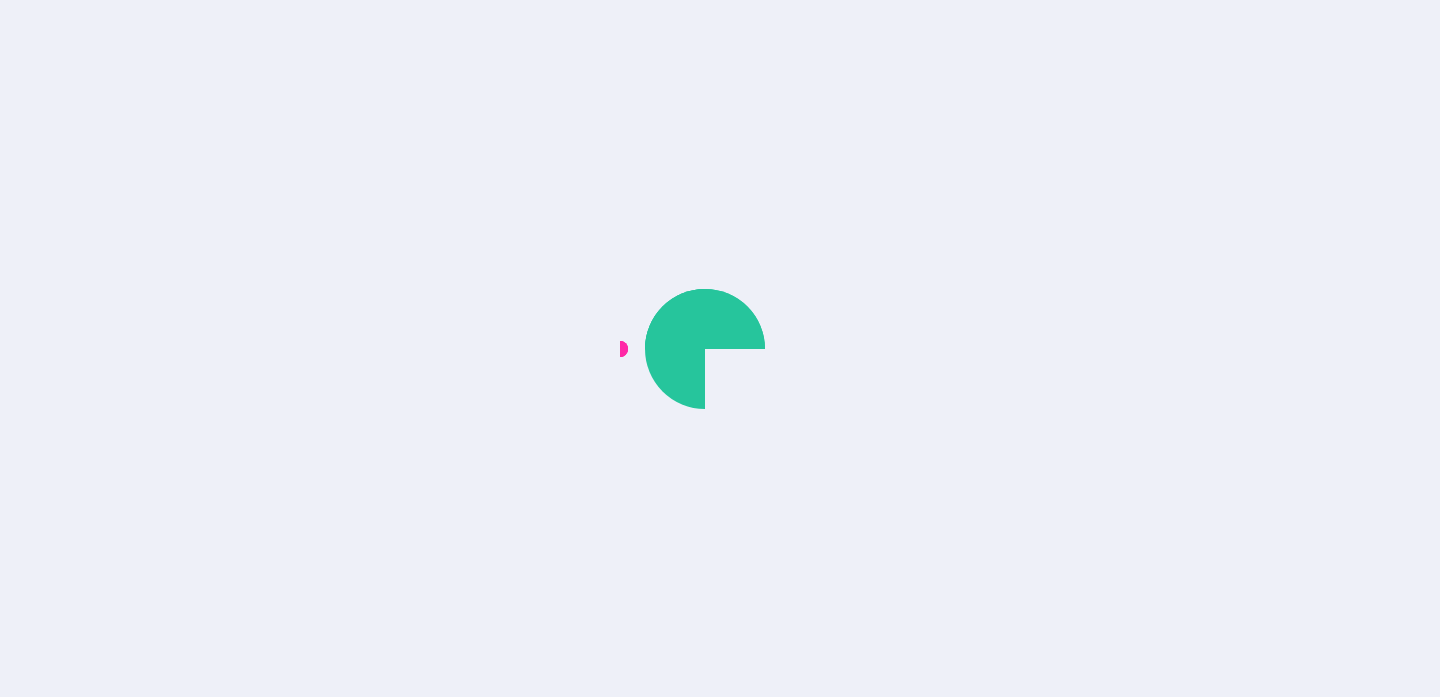 scroll, scrollTop: 0, scrollLeft: 0, axis: both 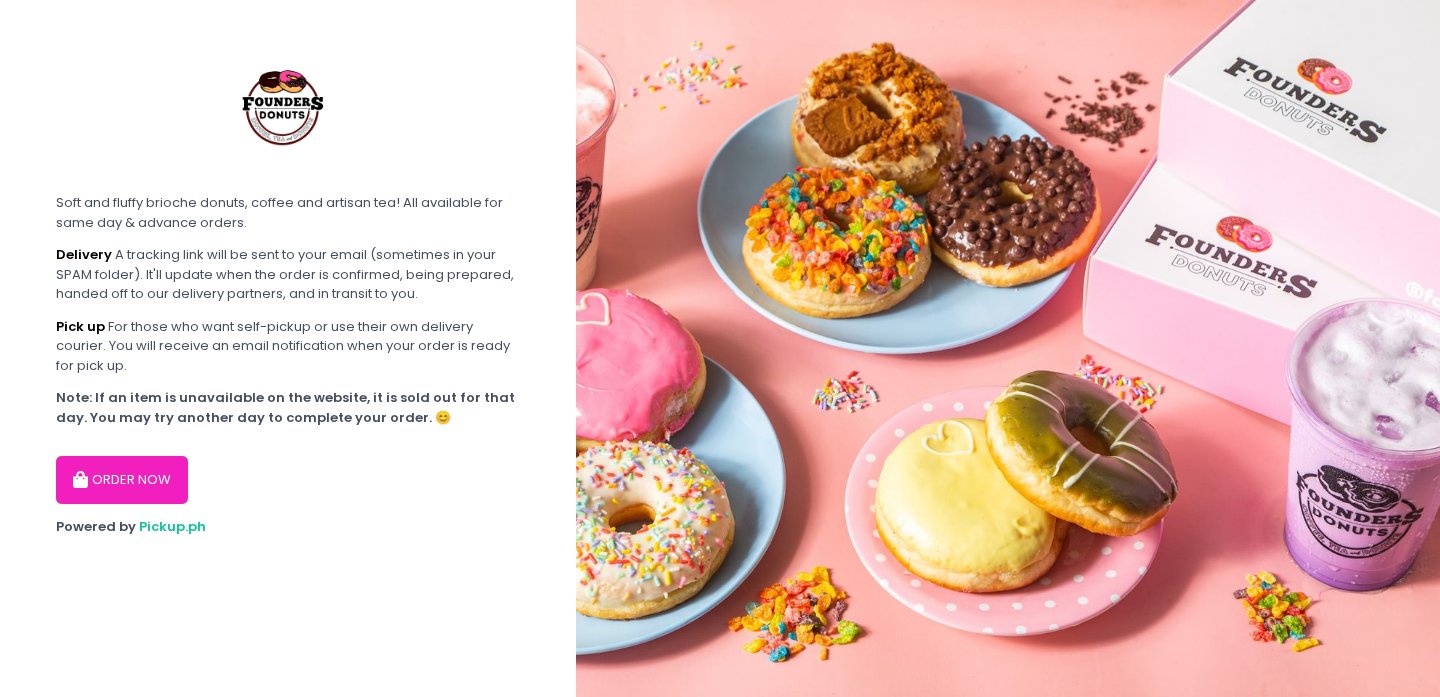 click on "ORDER NOW" at bounding box center [122, 480] 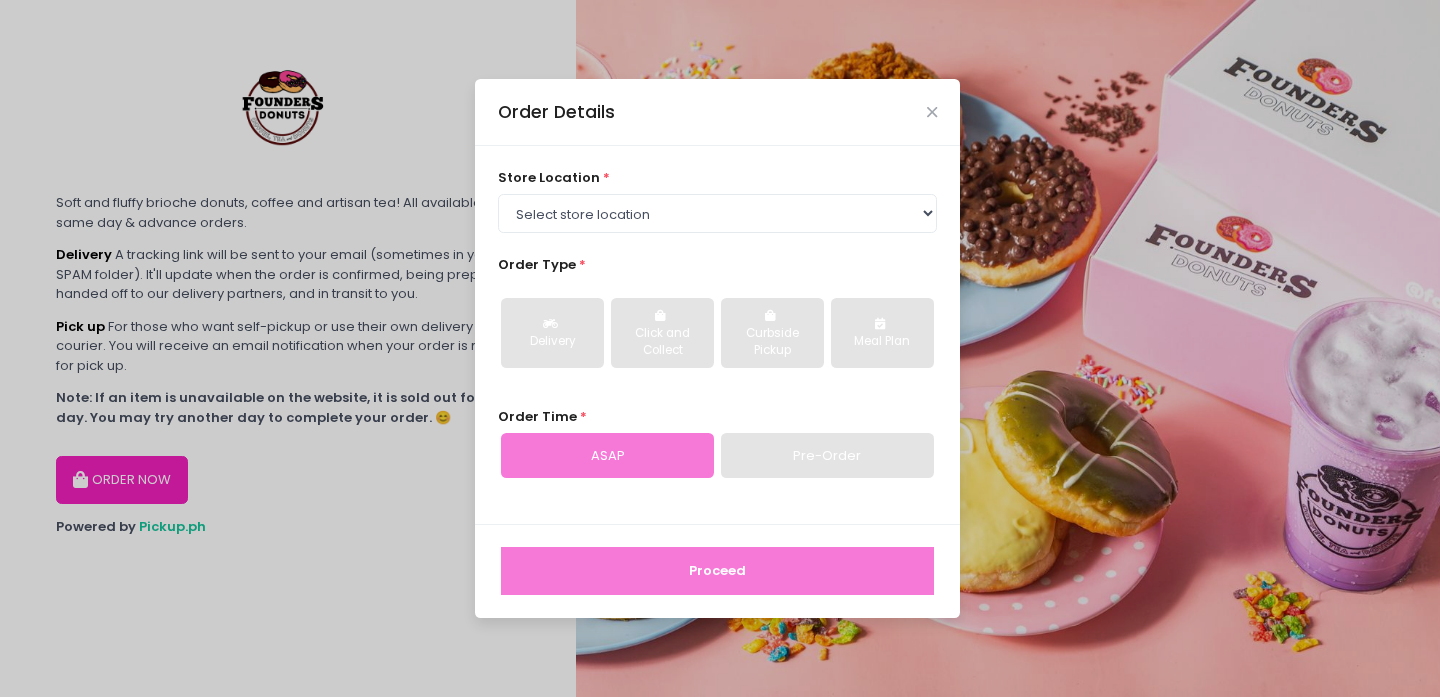 click on "store location   * Select store location Founders Donuts - Zobel Roxas Makati   Founders Donuts - SM Sucat  Founders Donuts - Bacoor, Cavite  Founders Donuts - SM Bicutan  Founders Donuts - Annapolis, Greenhills  Founders Donuts - SM Mall of Asia  Order Type   *  Delivery   Click and Collect   Curbside Pickup   Meal Plan  Order Time   * ASAP Pre-Order" at bounding box center [717, 335] 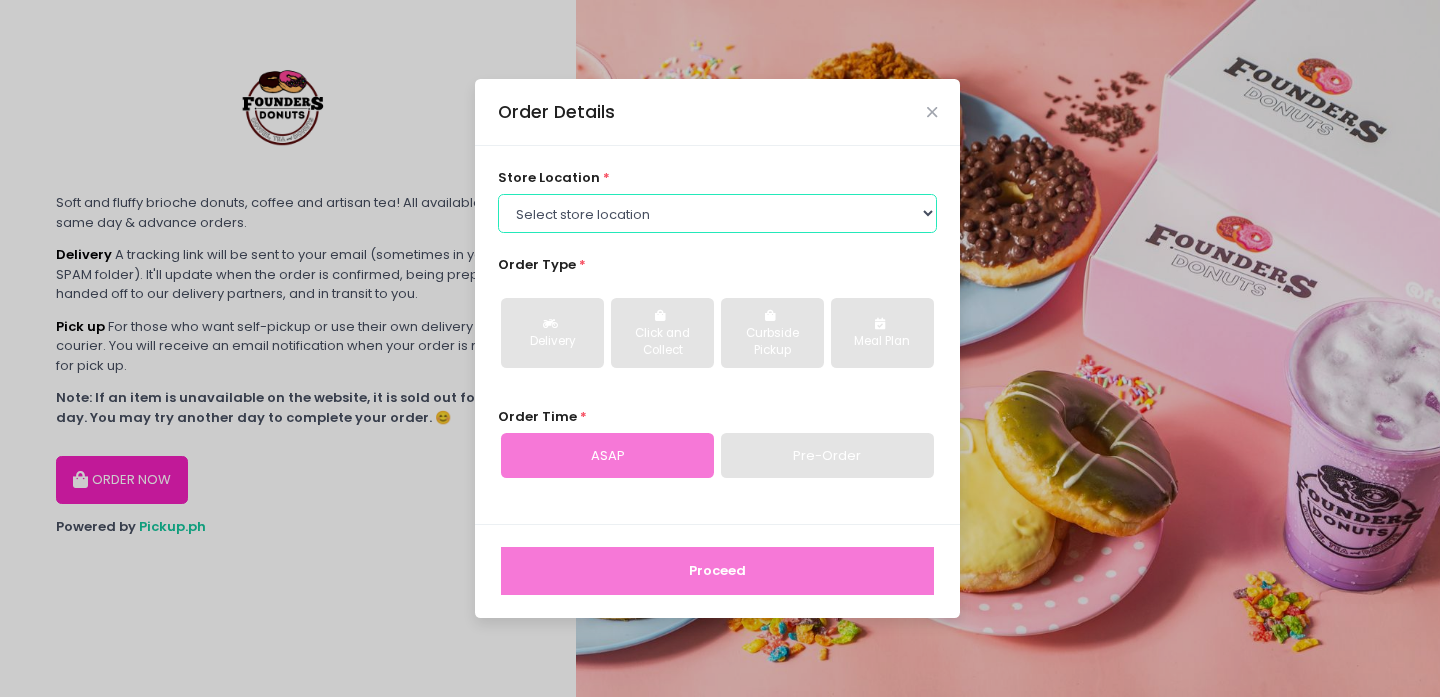 click on "Select store location Founders Donuts - Zobel Roxas Makati   Founders Donuts - SM Sucat  Founders Donuts - Bacoor, Cavite  Founders Donuts - SM Bicutan  Founders Donuts - Annapolis, Greenhills  Founders Donuts - SM Mall of Asia" at bounding box center [718, 213] 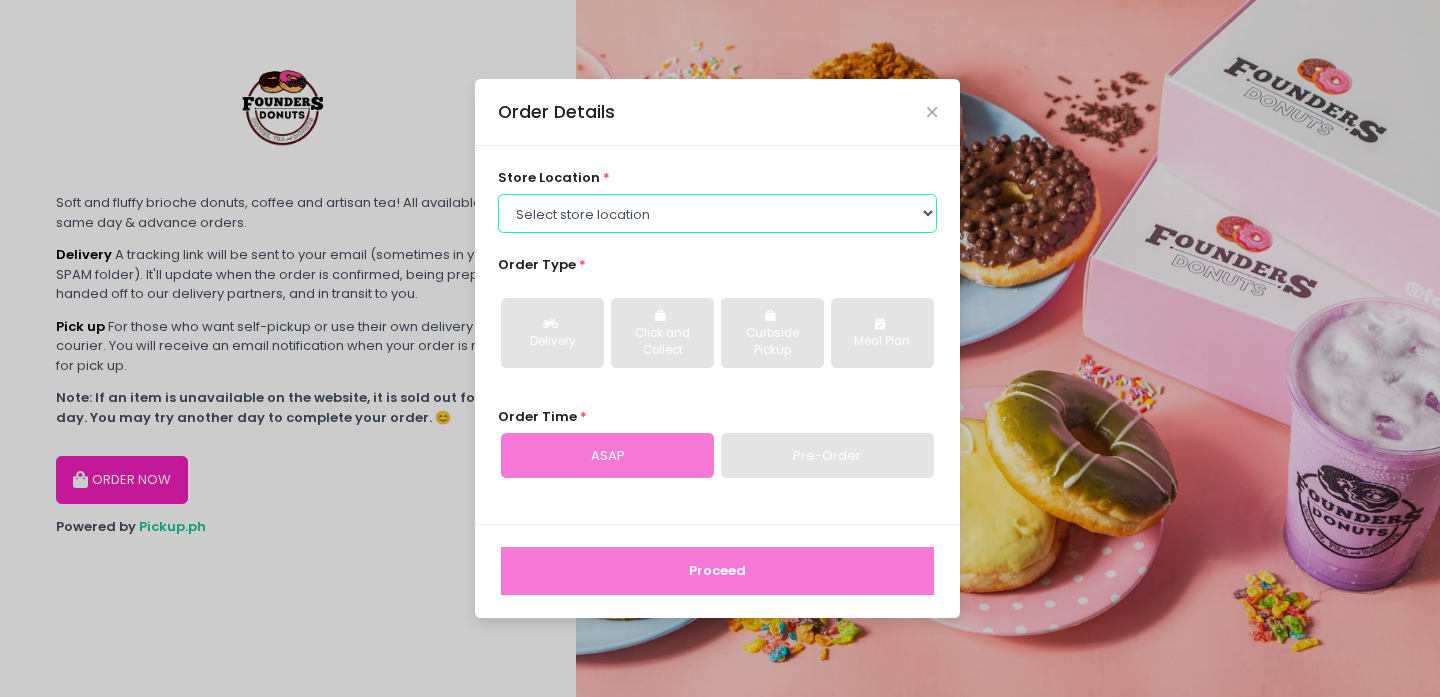 select on "61a2022e41b39c710272d16a" 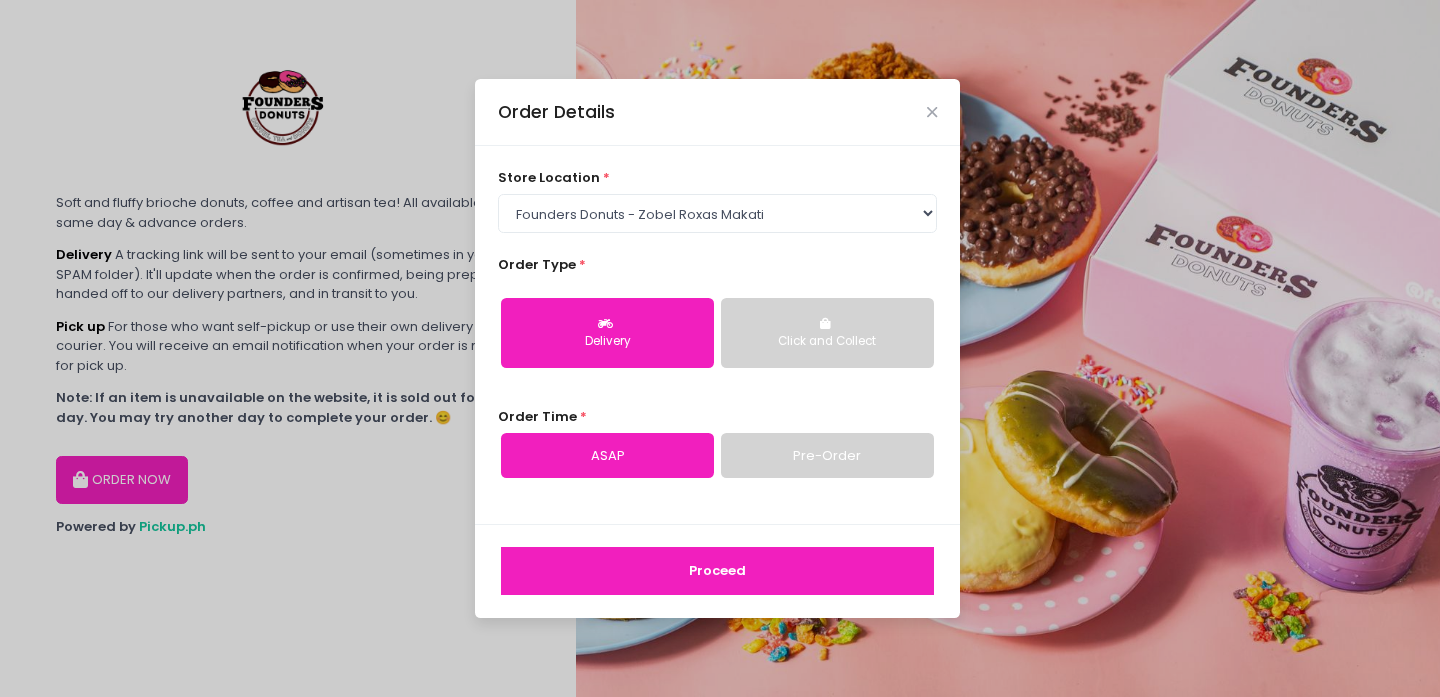 click on "Proceed" at bounding box center (717, 571) 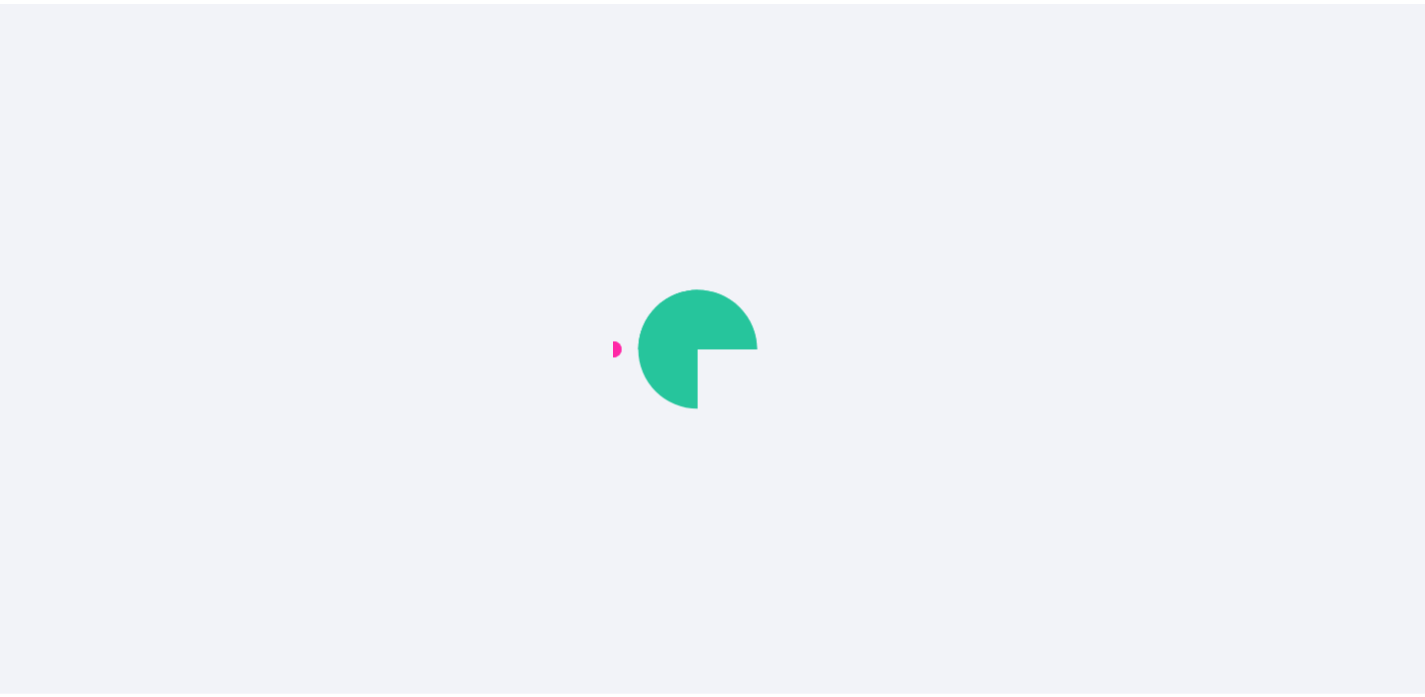 scroll, scrollTop: 0, scrollLeft: 0, axis: both 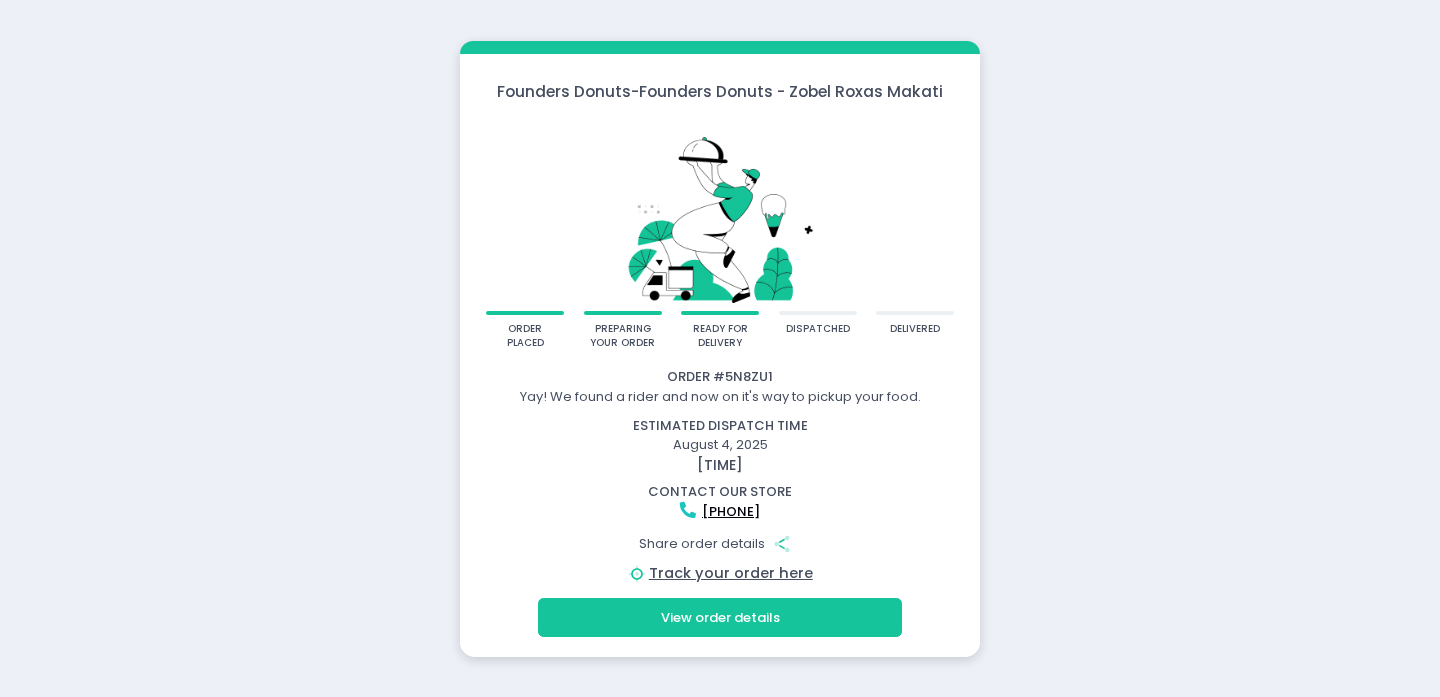 click on "View order details" at bounding box center (720, 617) 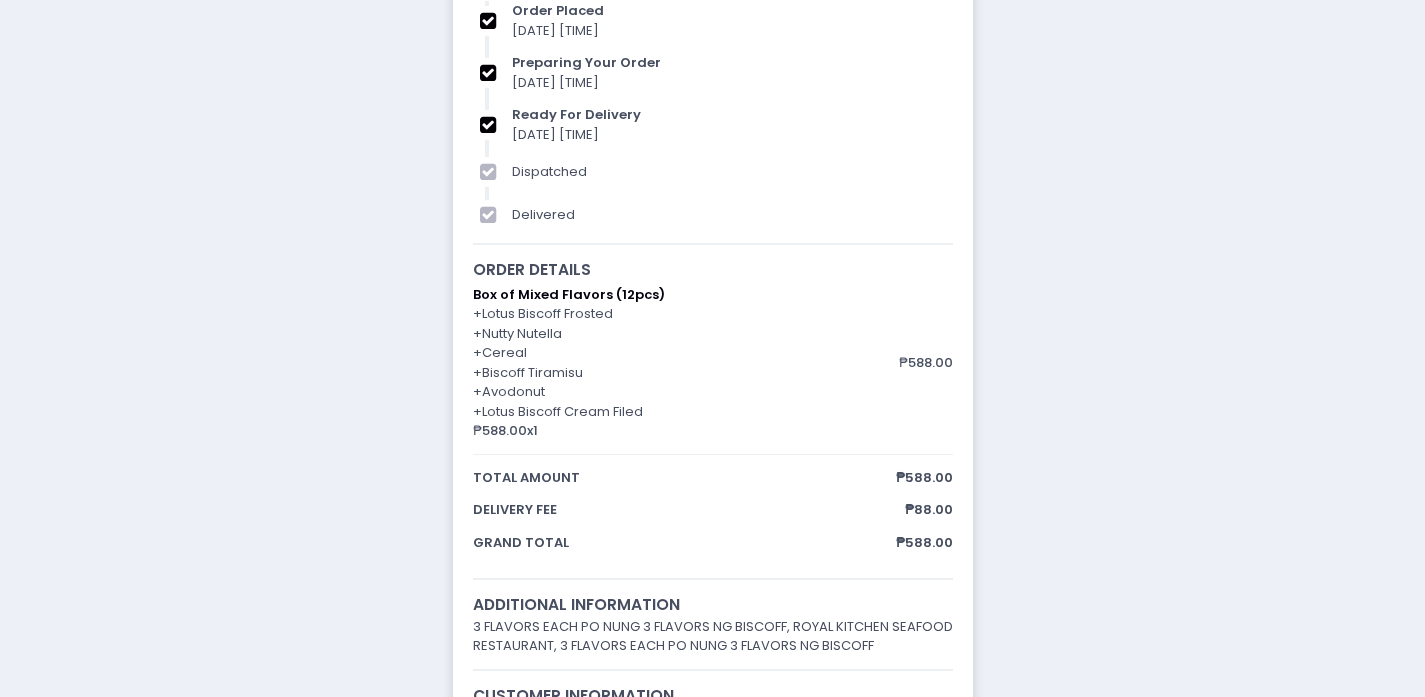 scroll, scrollTop: 0, scrollLeft: 0, axis: both 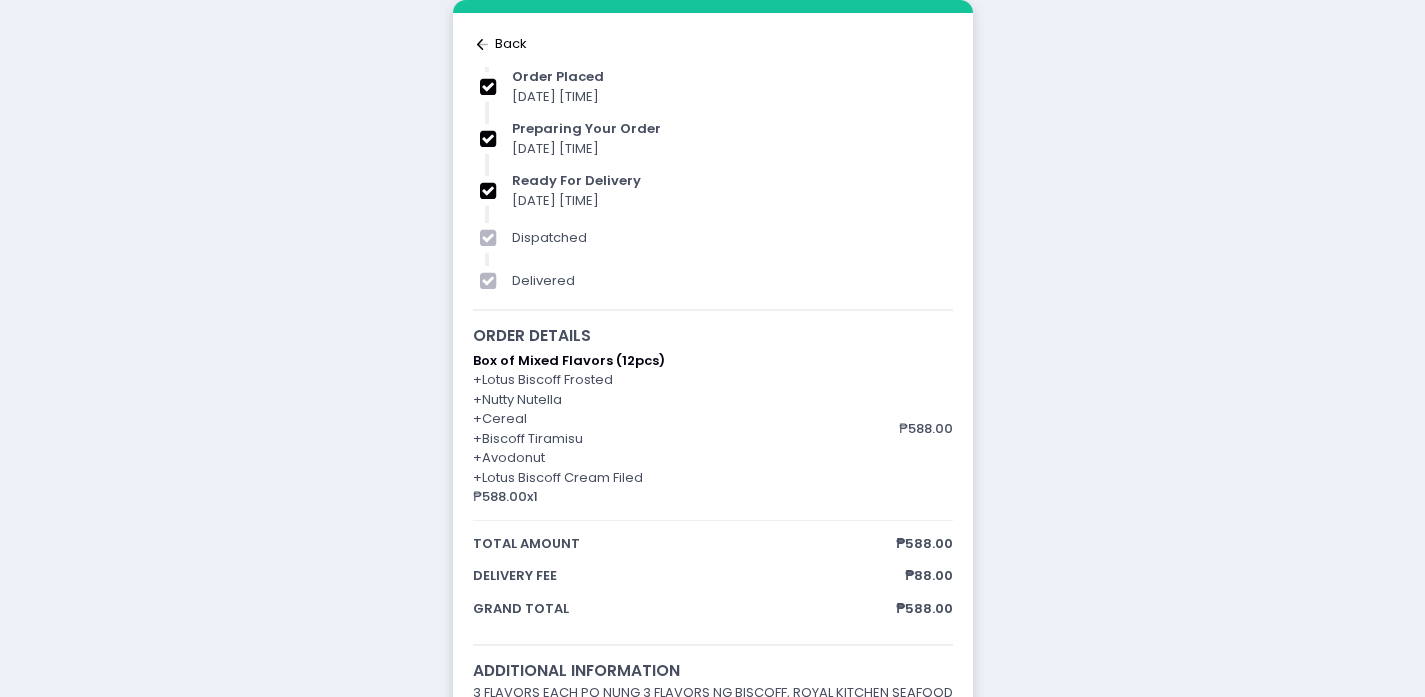 click on "[DATE] [TIME]" at bounding box center (555, 200) 